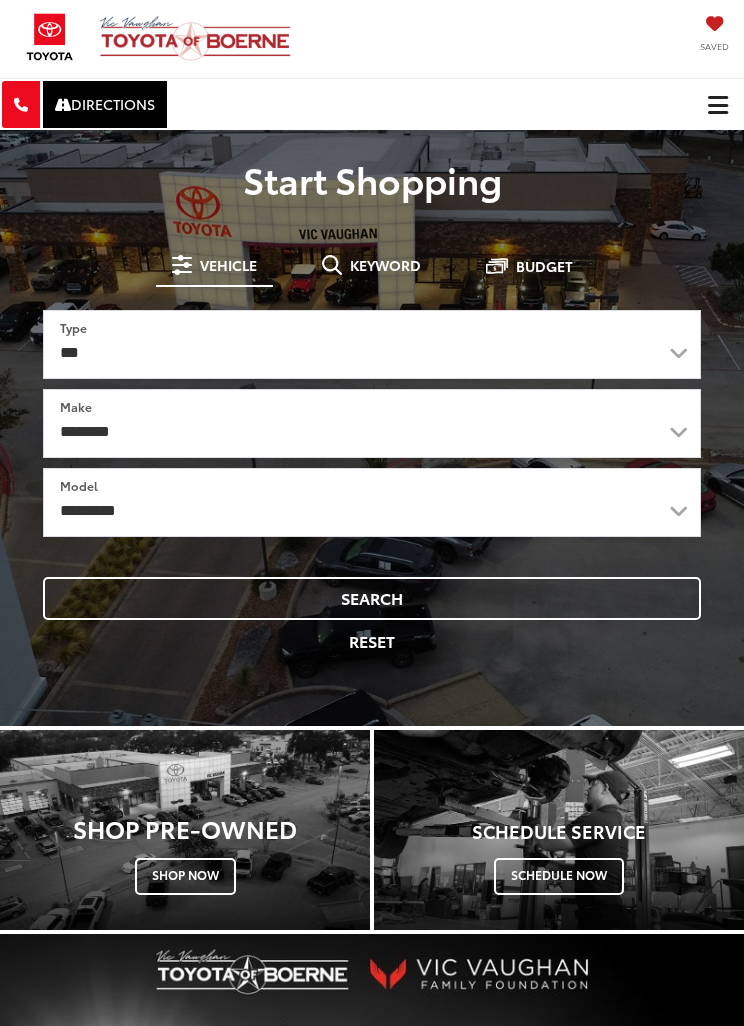 scroll, scrollTop: 0, scrollLeft: 0, axis: both 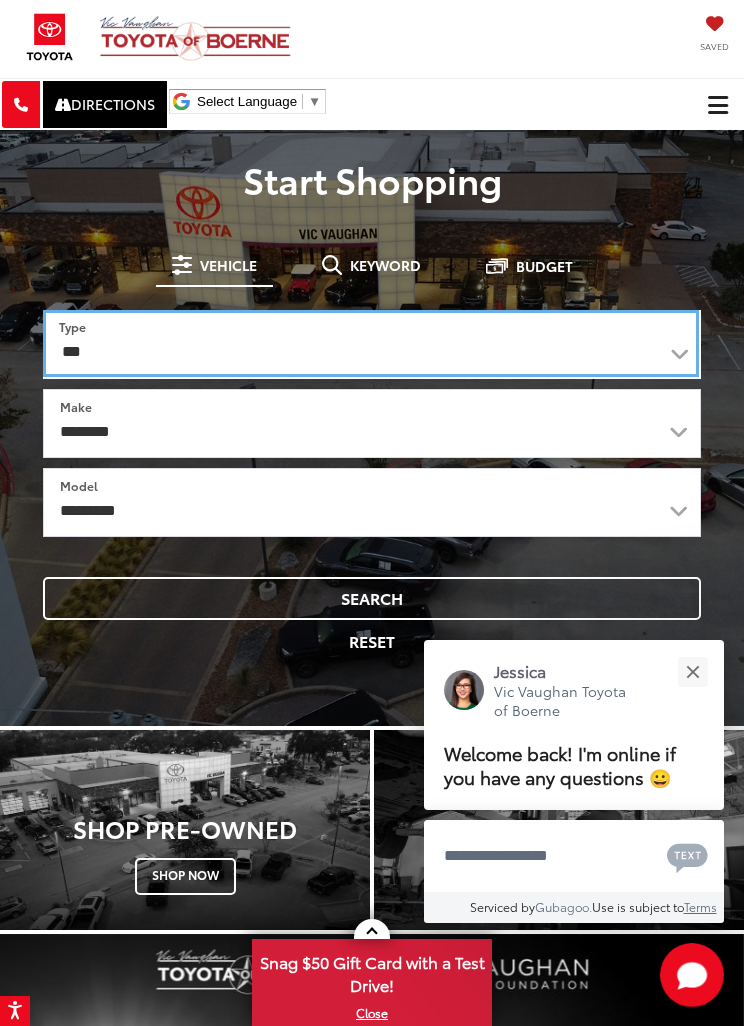 click on "***
***
****
*********" at bounding box center [371, 343] 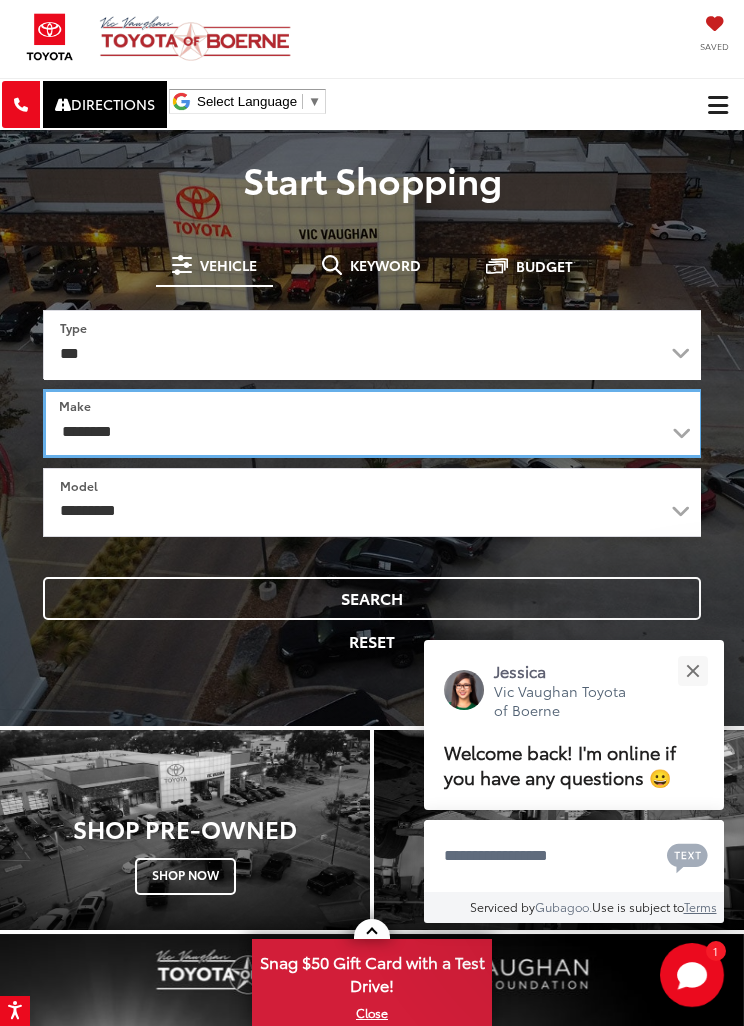 click on "**********" at bounding box center [373, 423] 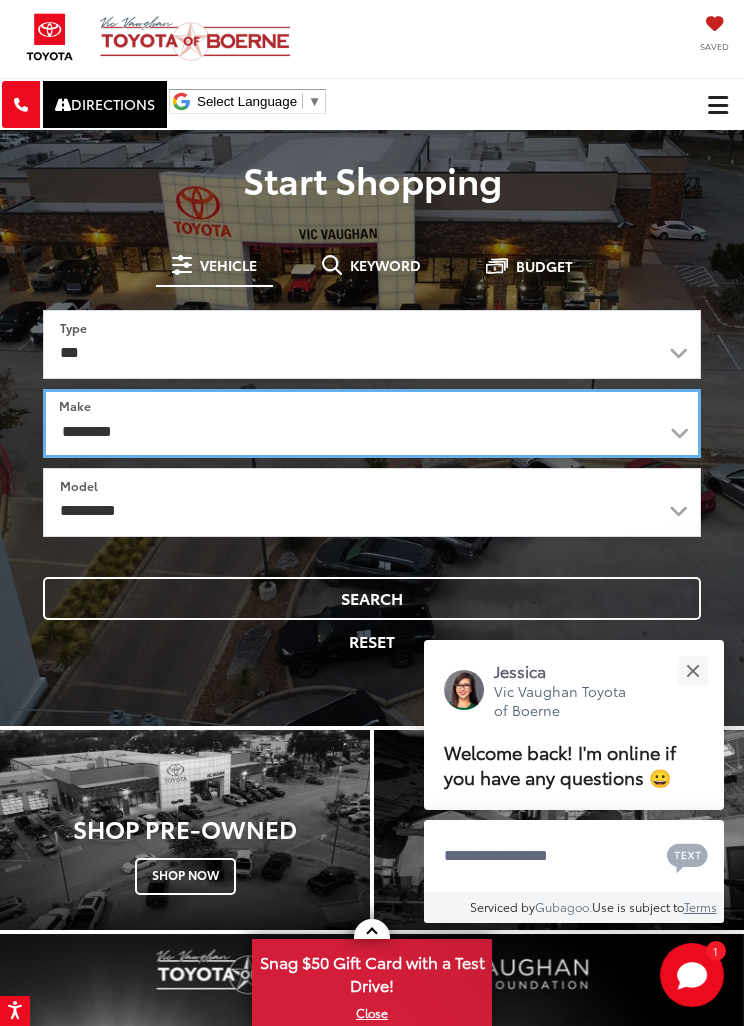 select on "******" 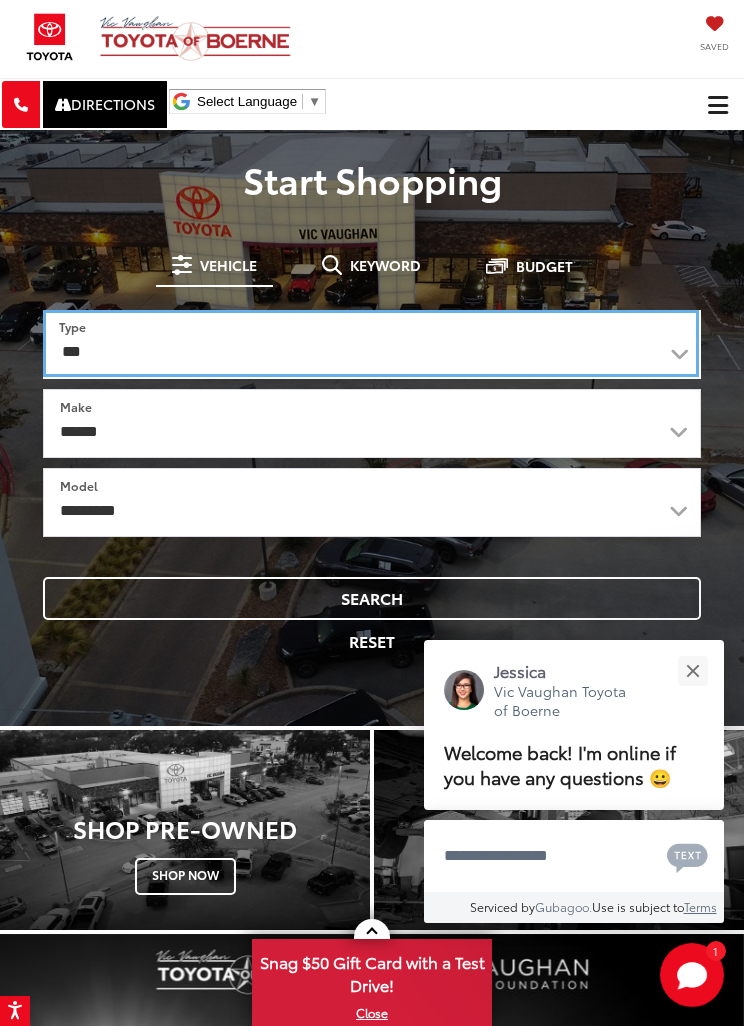 click on "***
***
****
*********" at bounding box center [371, 343] 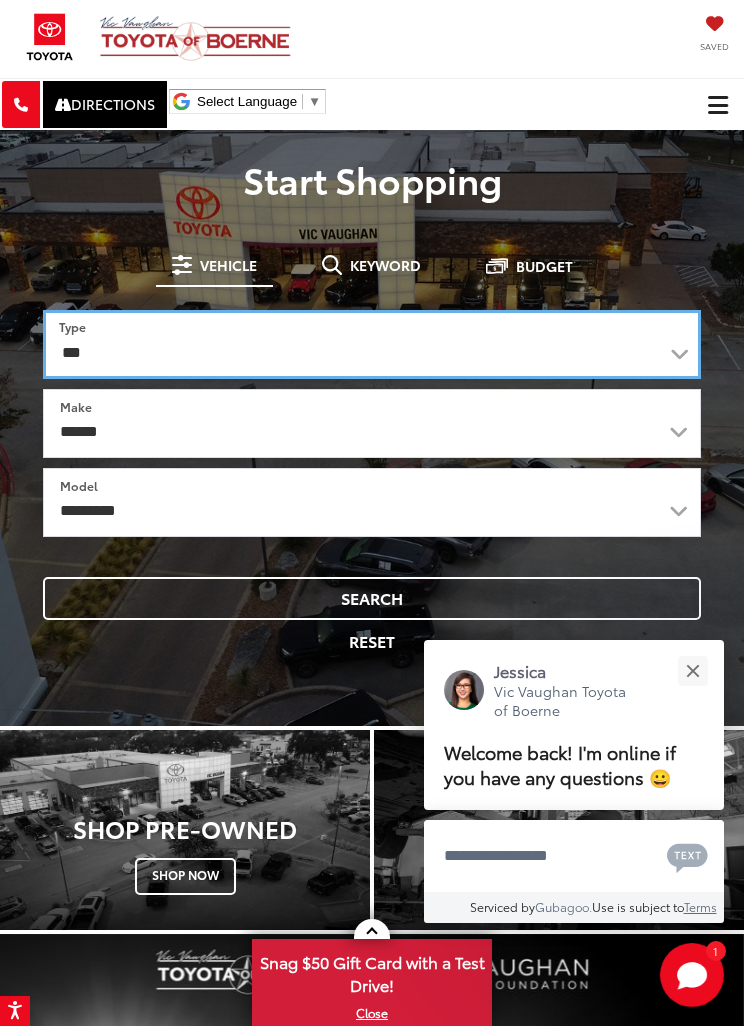 select on "******" 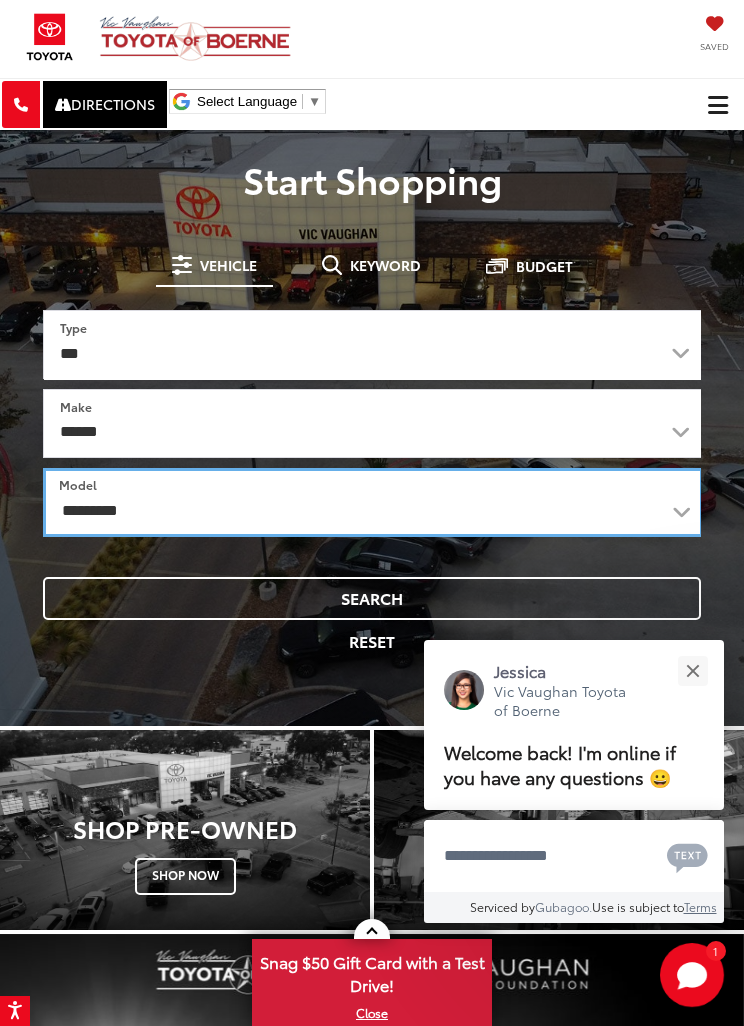 click on "**********" at bounding box center (373, 502) 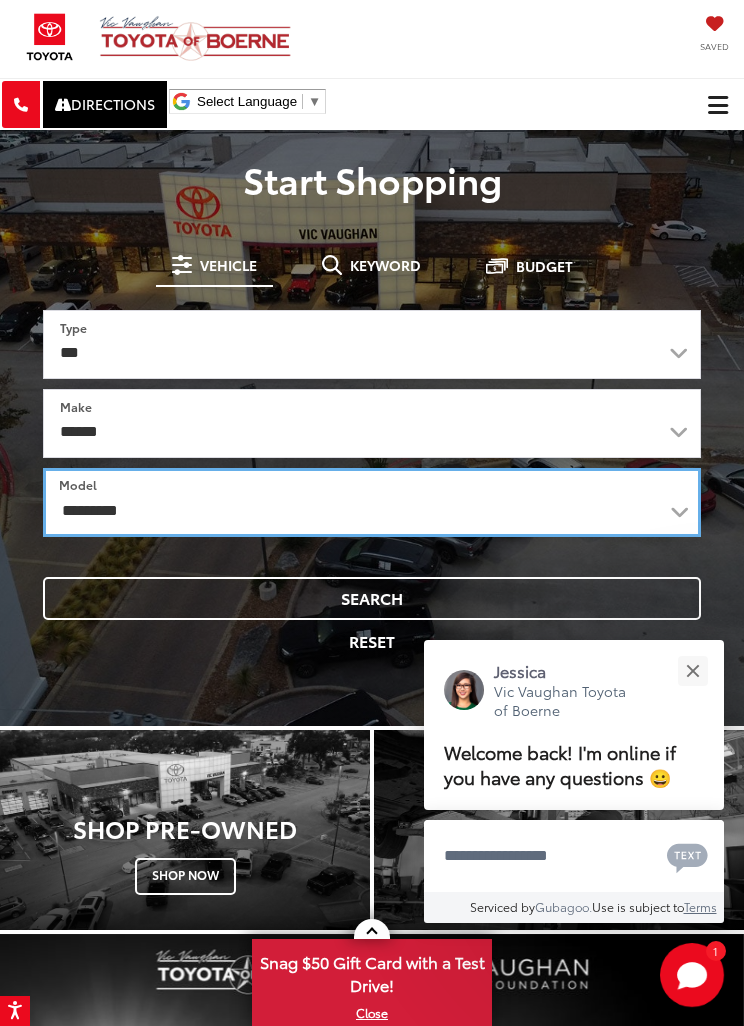 select on "******" 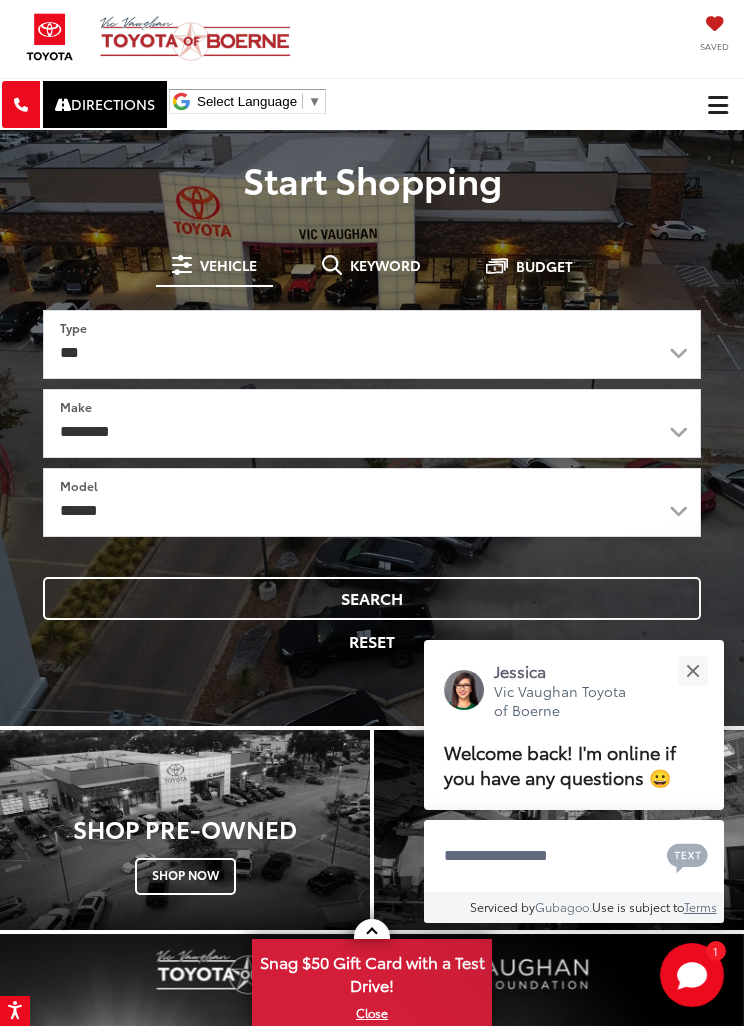 click on "Search" at bounding box center [372, 598] 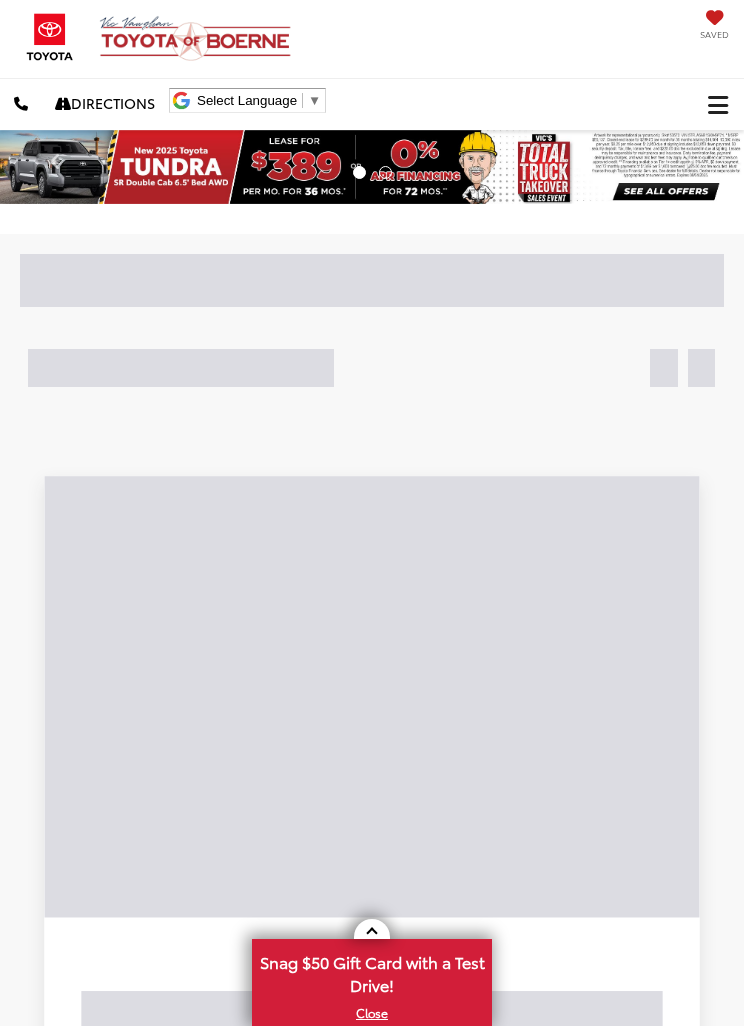 scroll, scrollTop: 0, scrollLeft: 0, axis: both 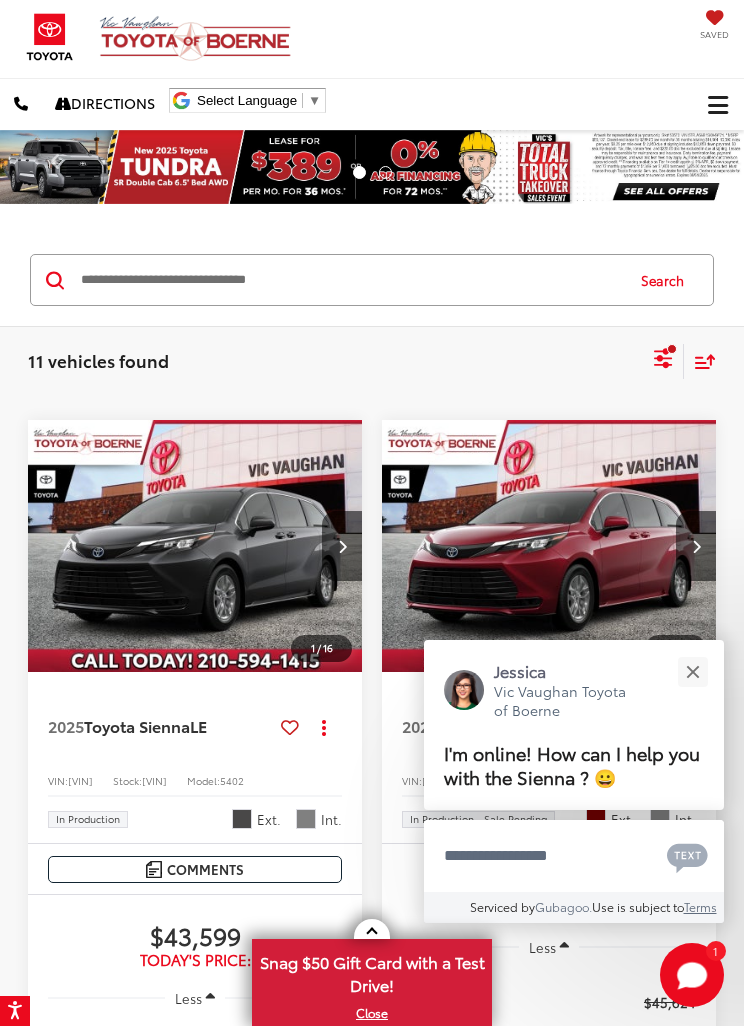 click 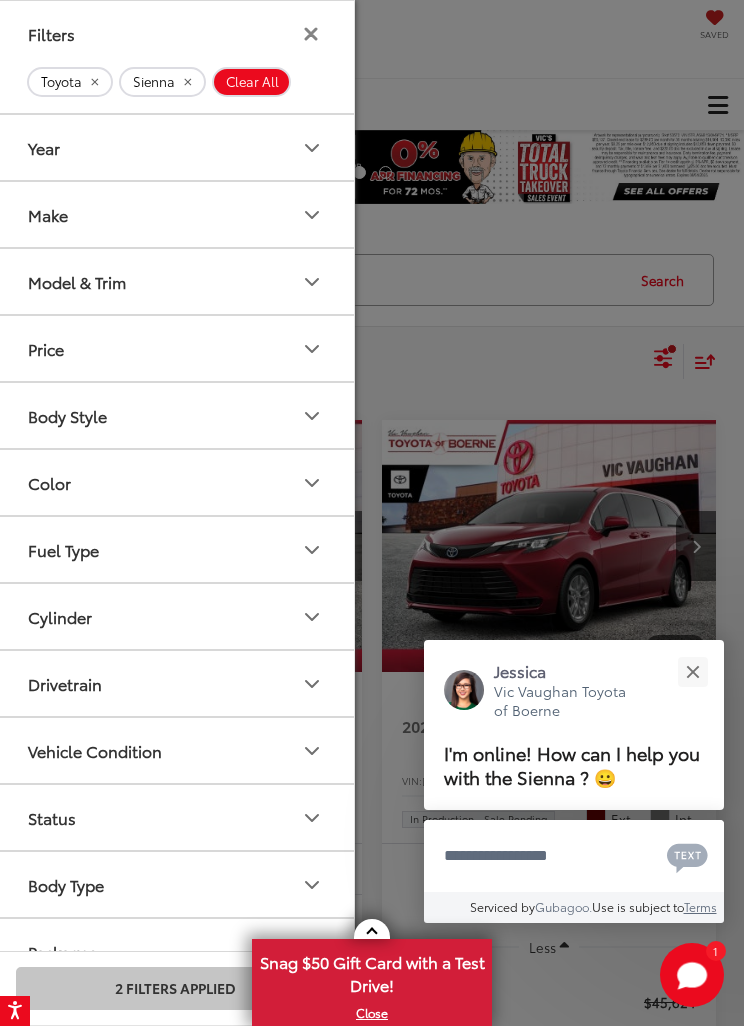 click on "Model & Trim" at bounding box center [77, 281] 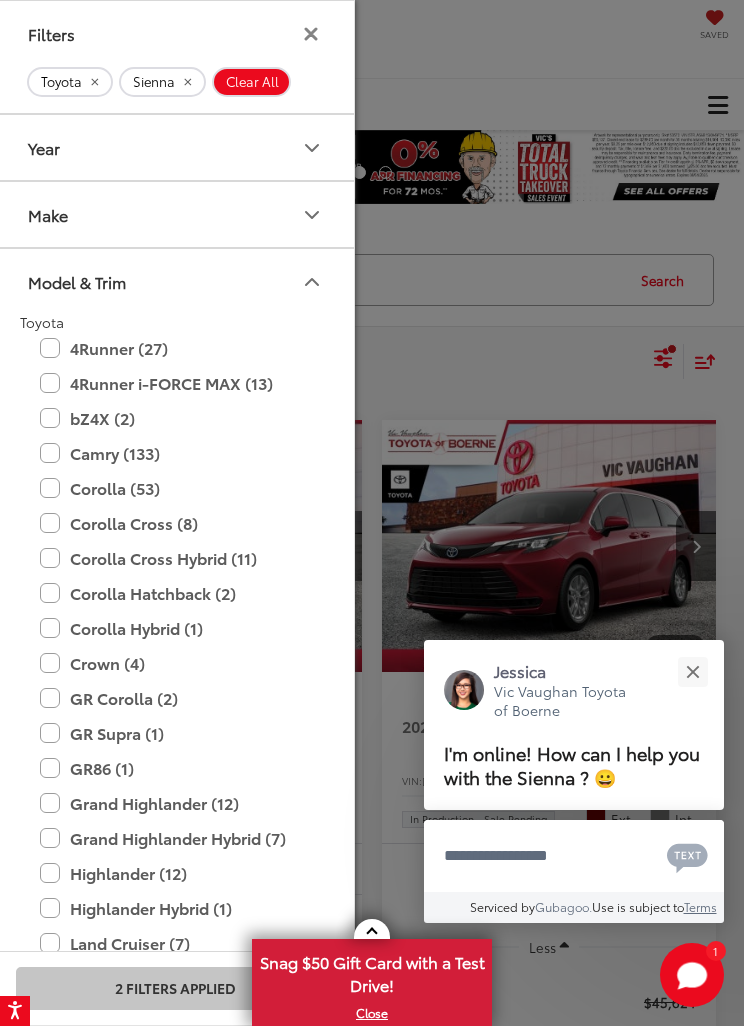 click on "Model & Trim" at bounding box center [77, 281] 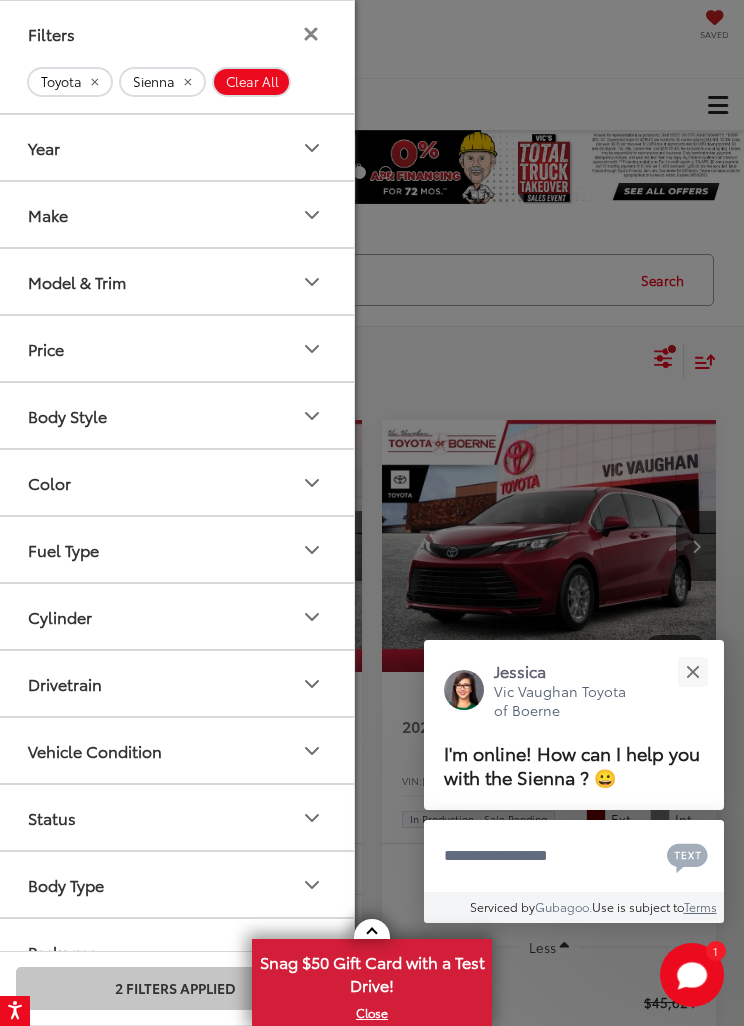 scroll, scrollTop: 0, scrollLeft: 0, axis: both 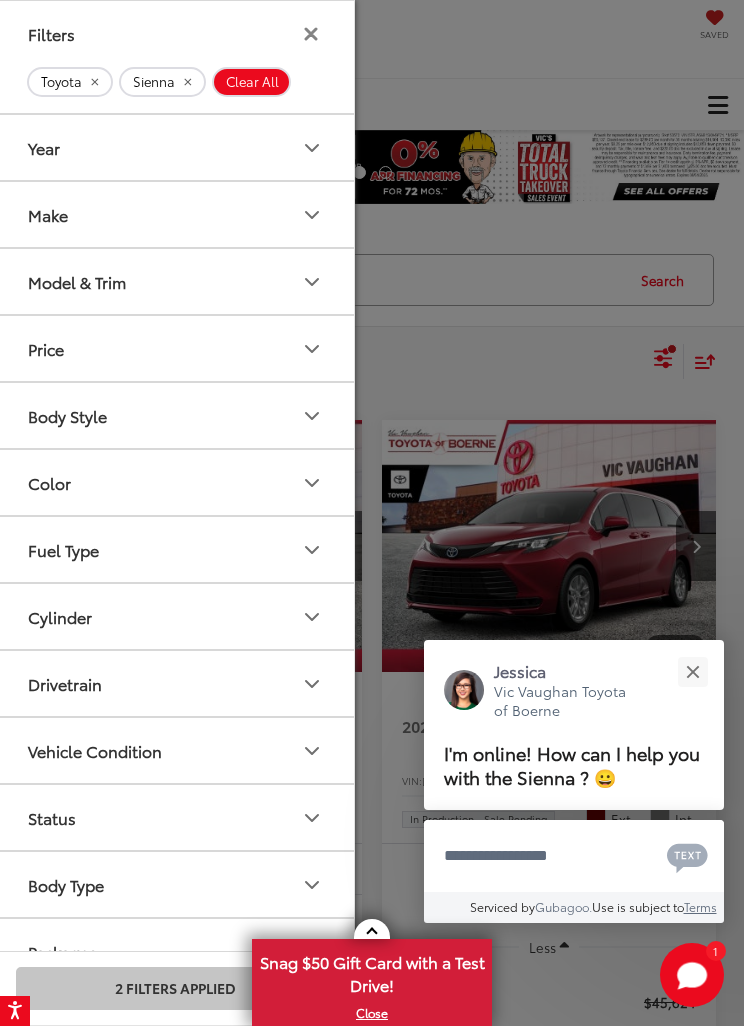 click on "Make" at bounding box center (48, 214) 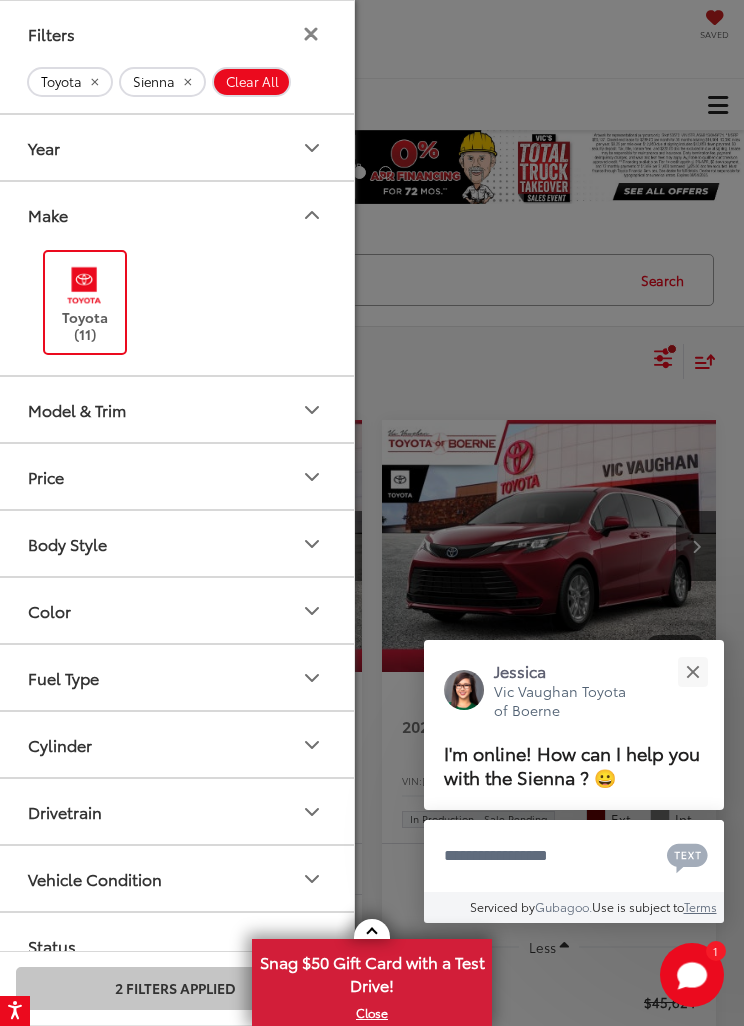 click on "Make" at bounding box center [48, 214] 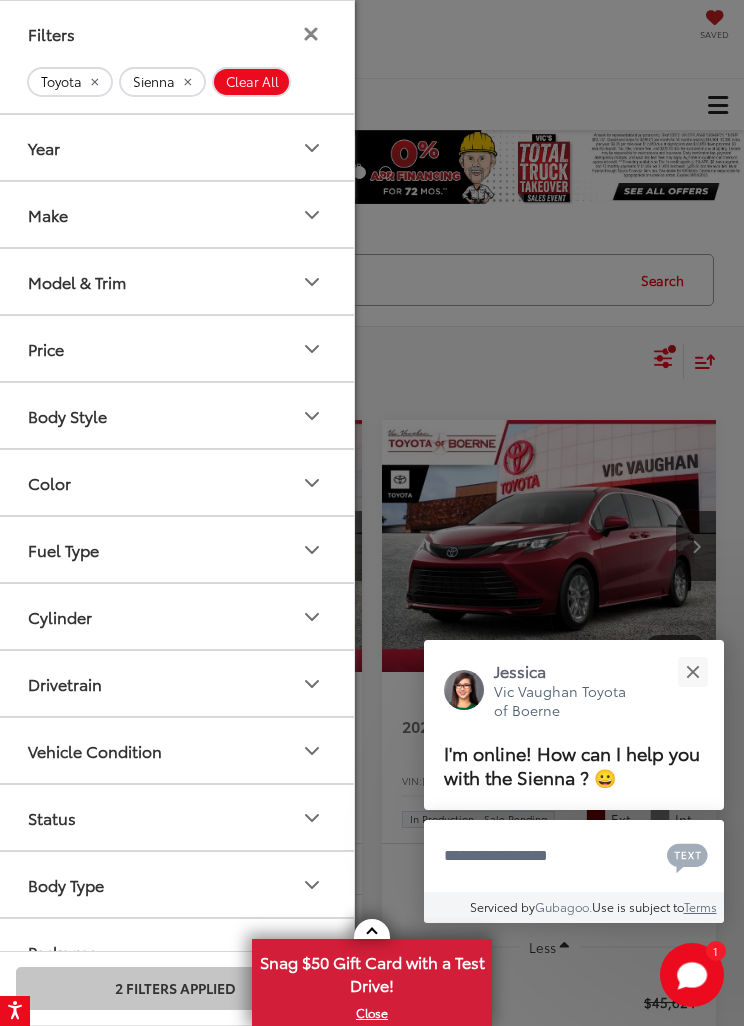 click on "Model & Trim" at bounding box center [77, 281] 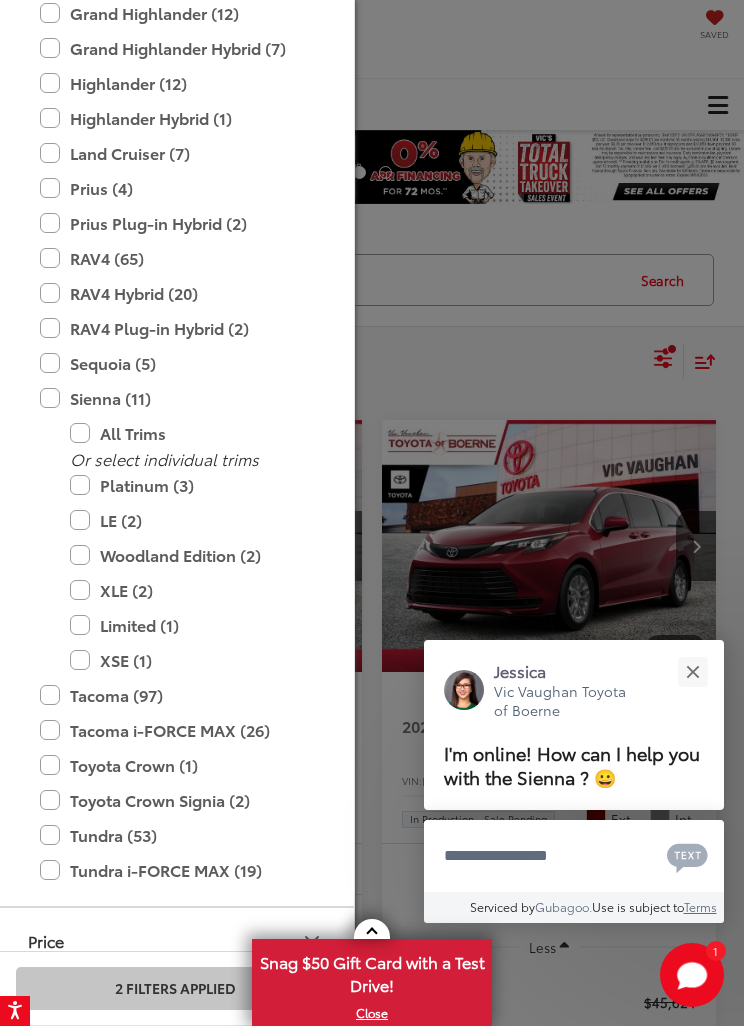 scroll, scrollTop: 791, scrollLeft: 0, axis: vertical 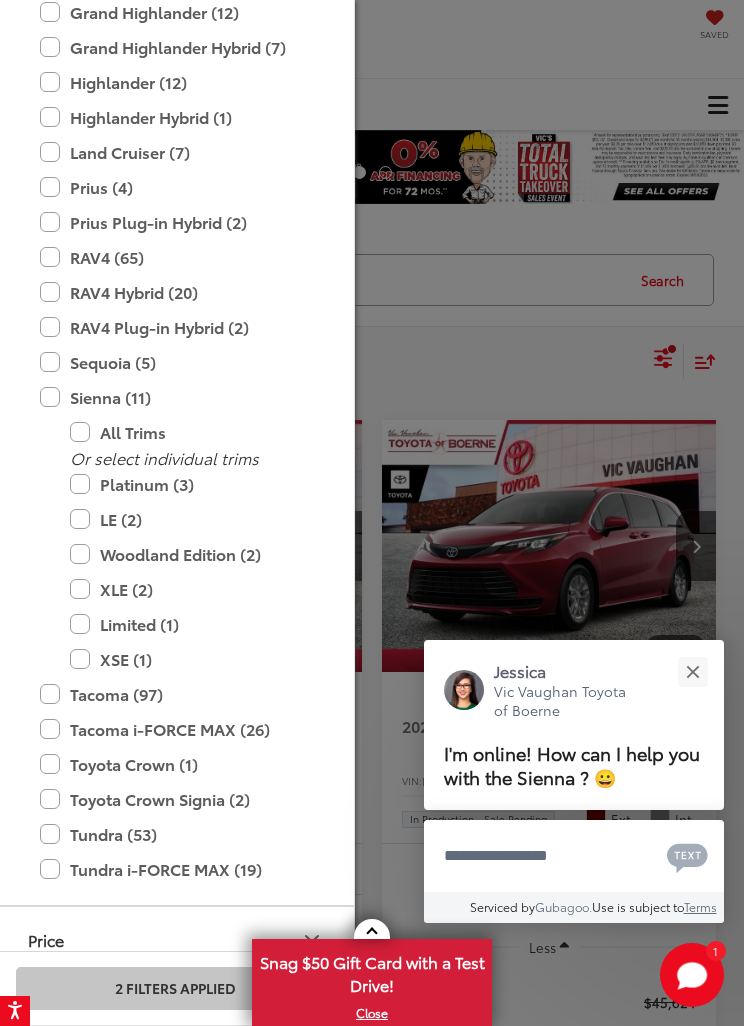 click on "All Trims" at bounding box center (190, 432) 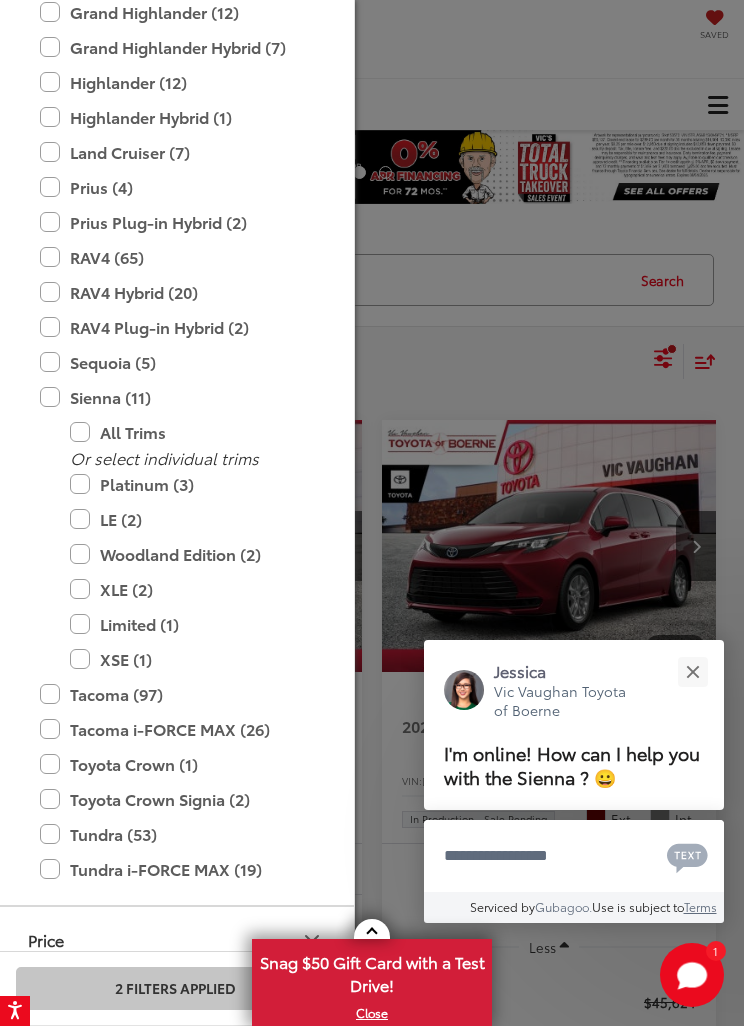 click on "Platinum (3)" at bounding box center [190, 484] 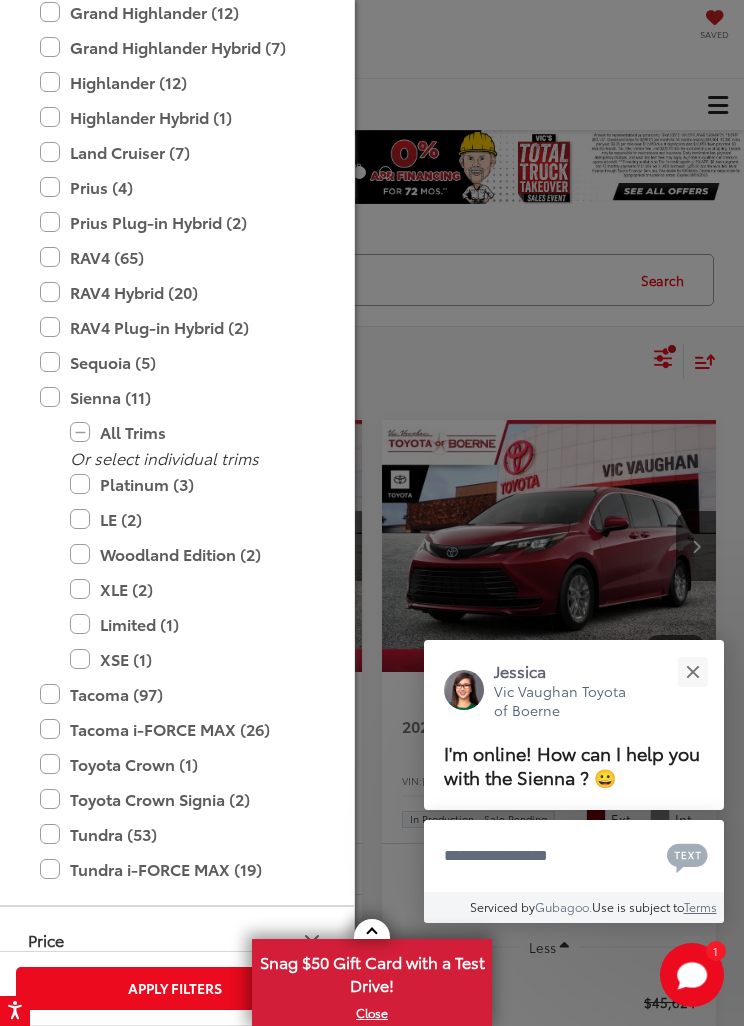 click on "Limited (1)" at bounding box center (190, 624) 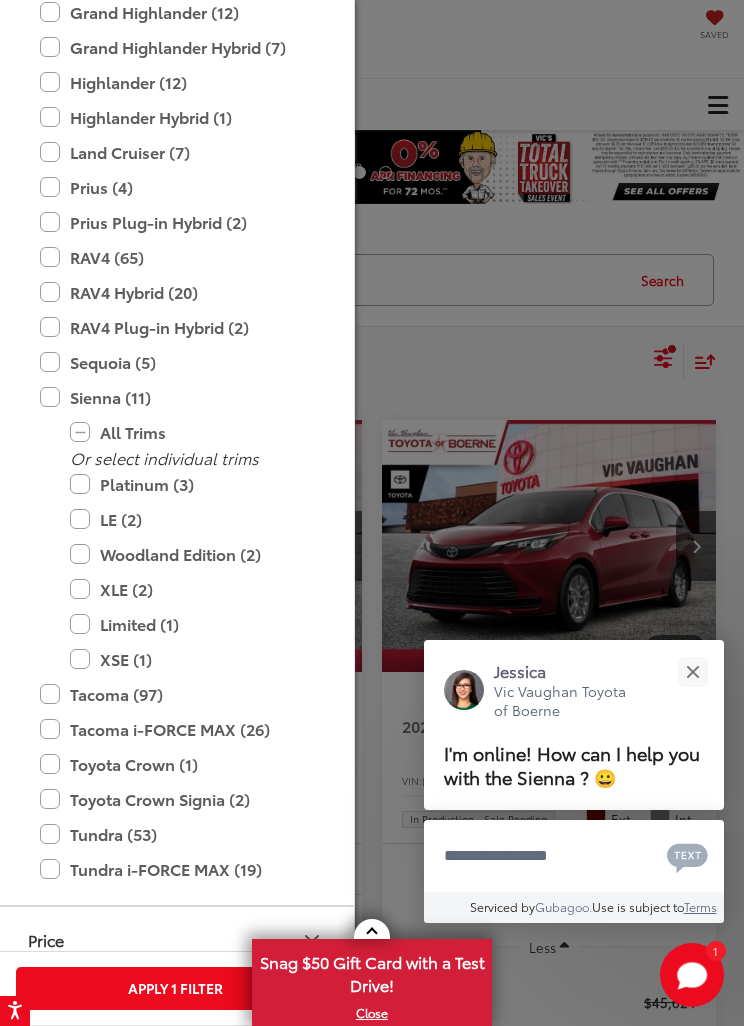 click on "Woodland Edition (2)" at bounding box center [190, 554] 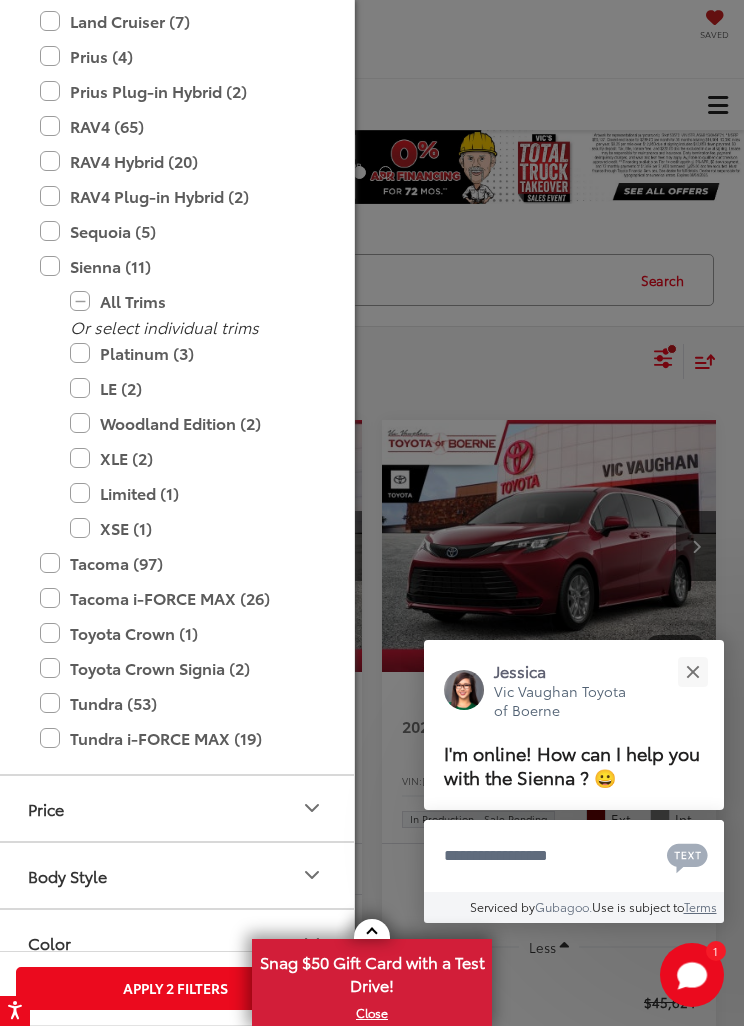 scroll, scrollTop: 923, scrollLeft: 0, axis: vertical 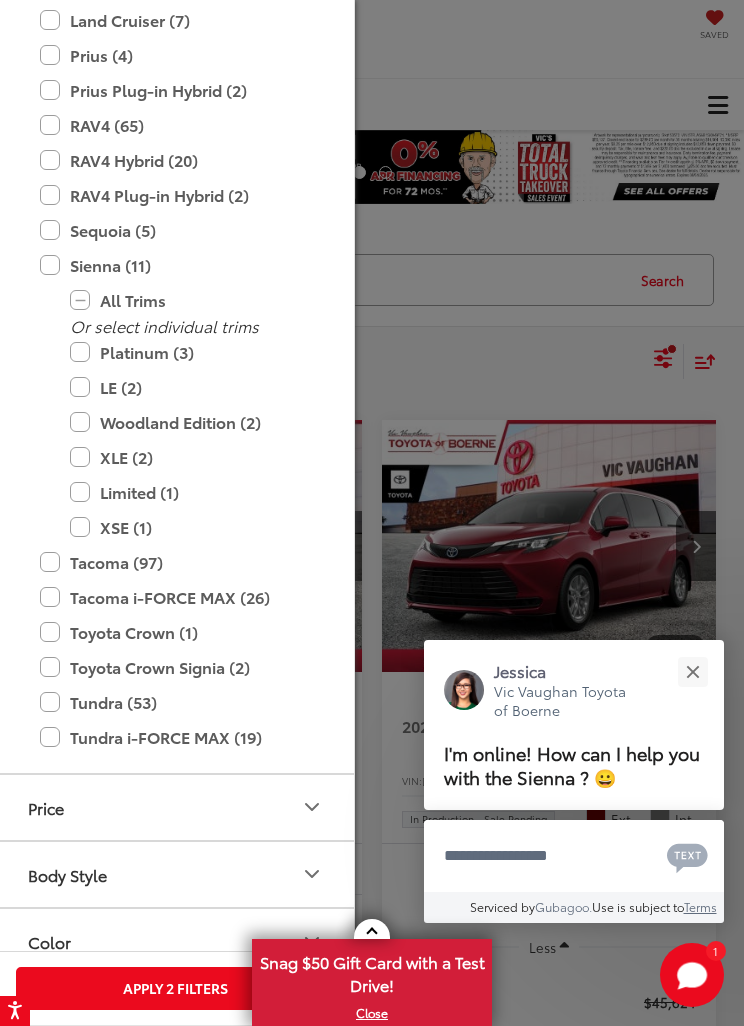 click on "Apply 2 Filters" at bounding box center [175, 988] 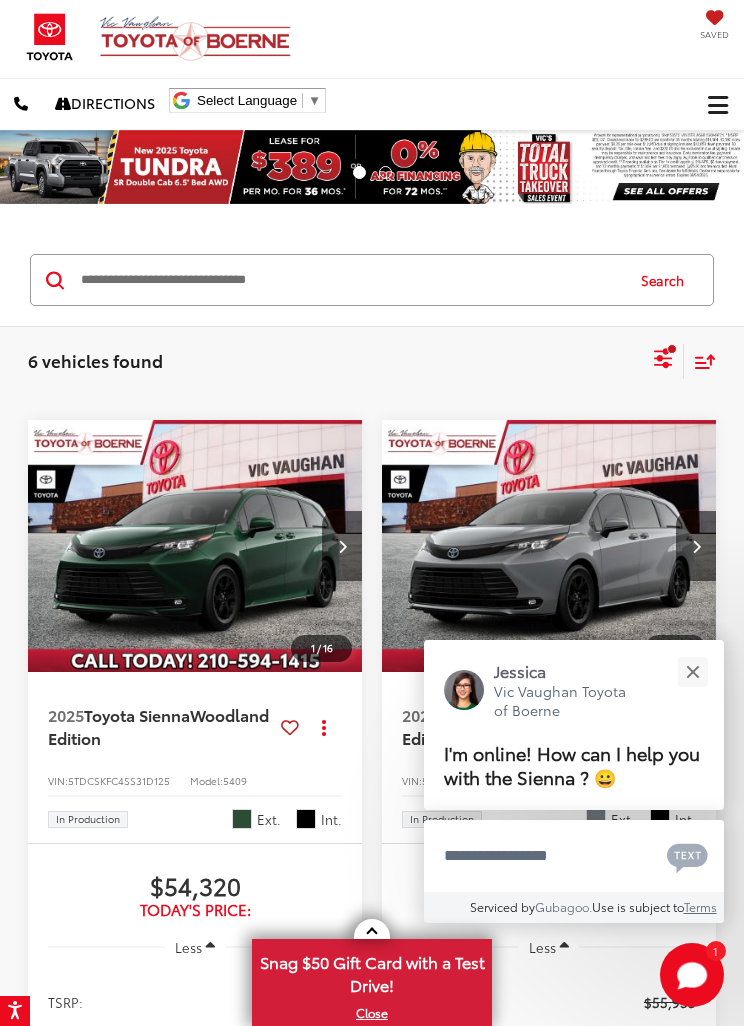click at bounding box center [692, 671] 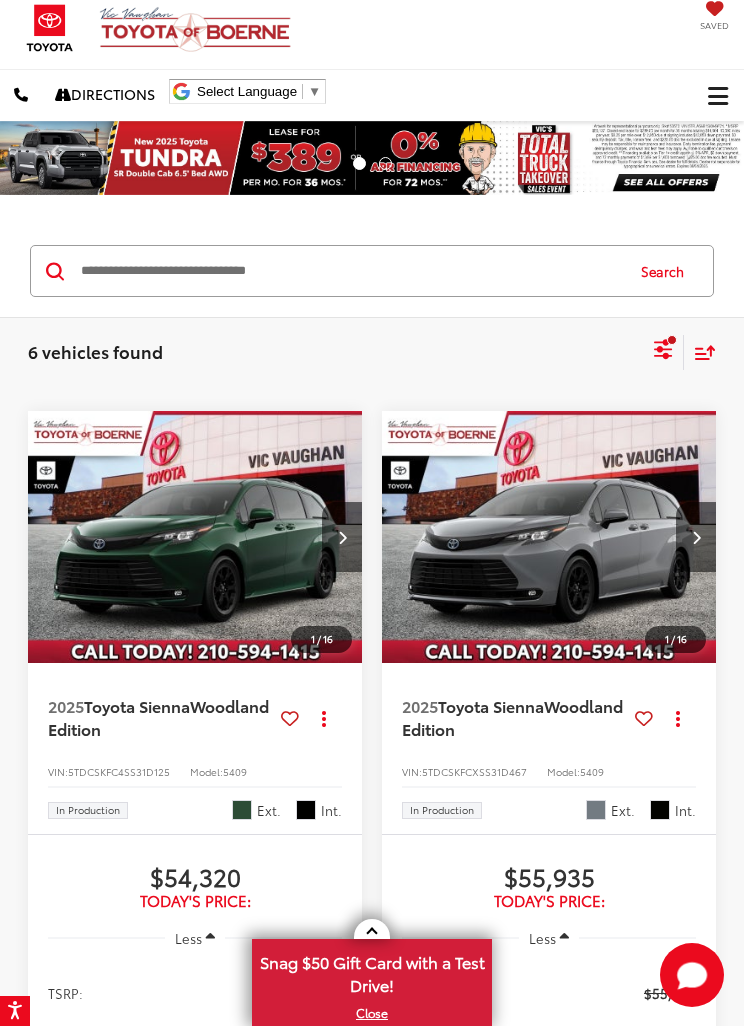 scroll, scrollTop: 0, scrollLeft: 0, axis: both 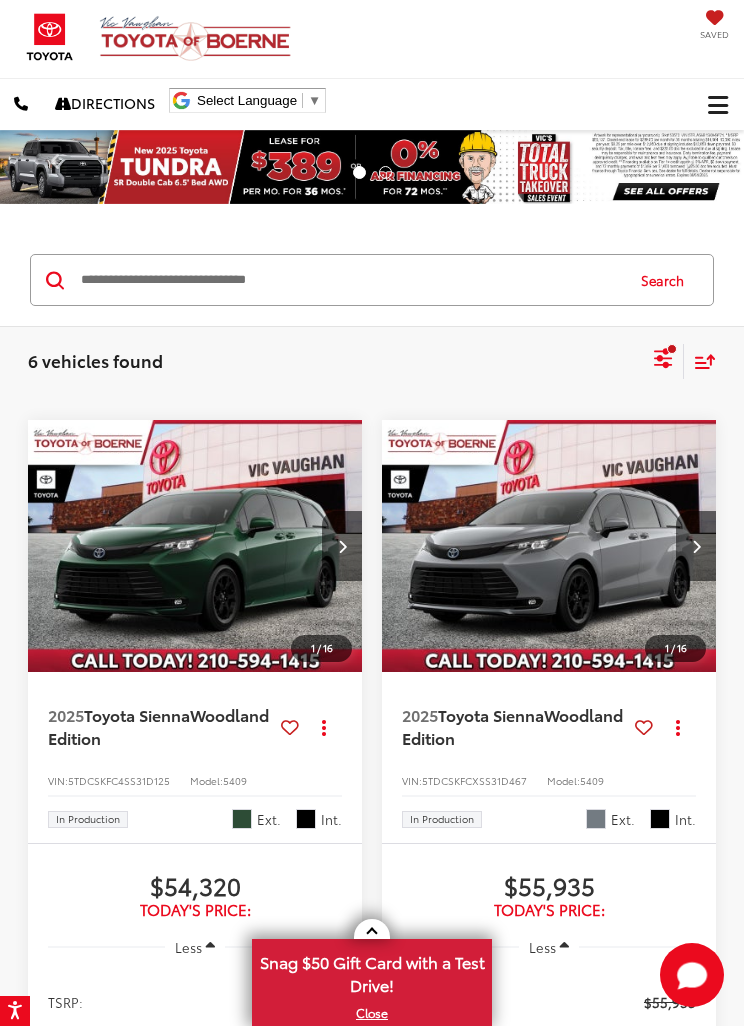click 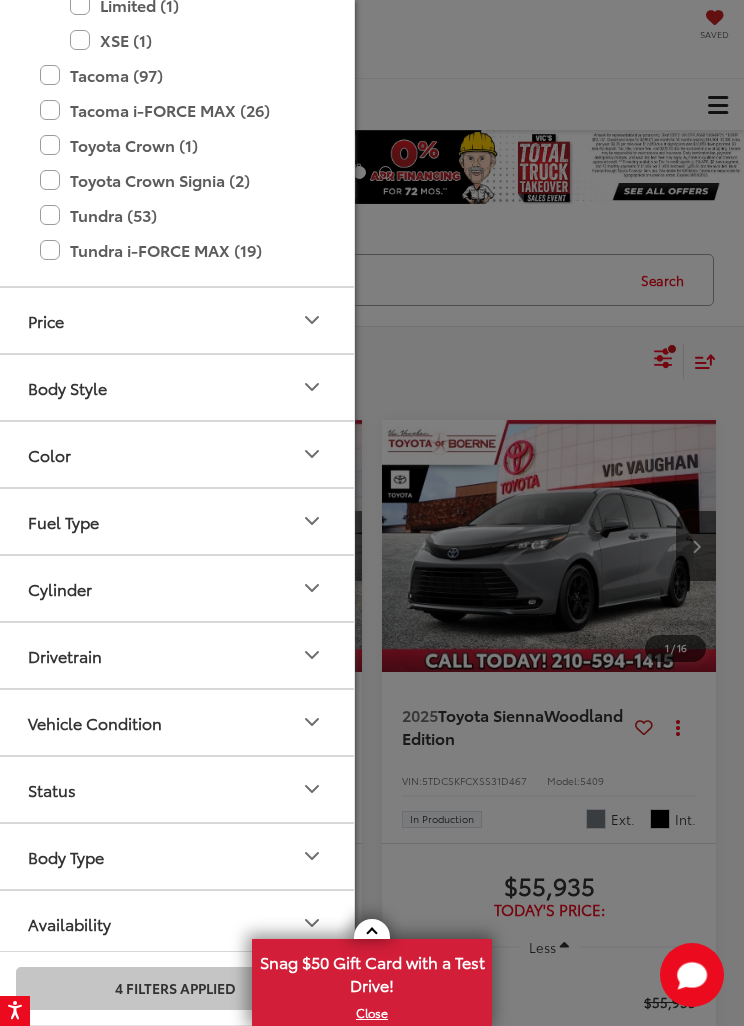 scroll, scrollTop: 1472, scrollLeft: 0, axis: vertical 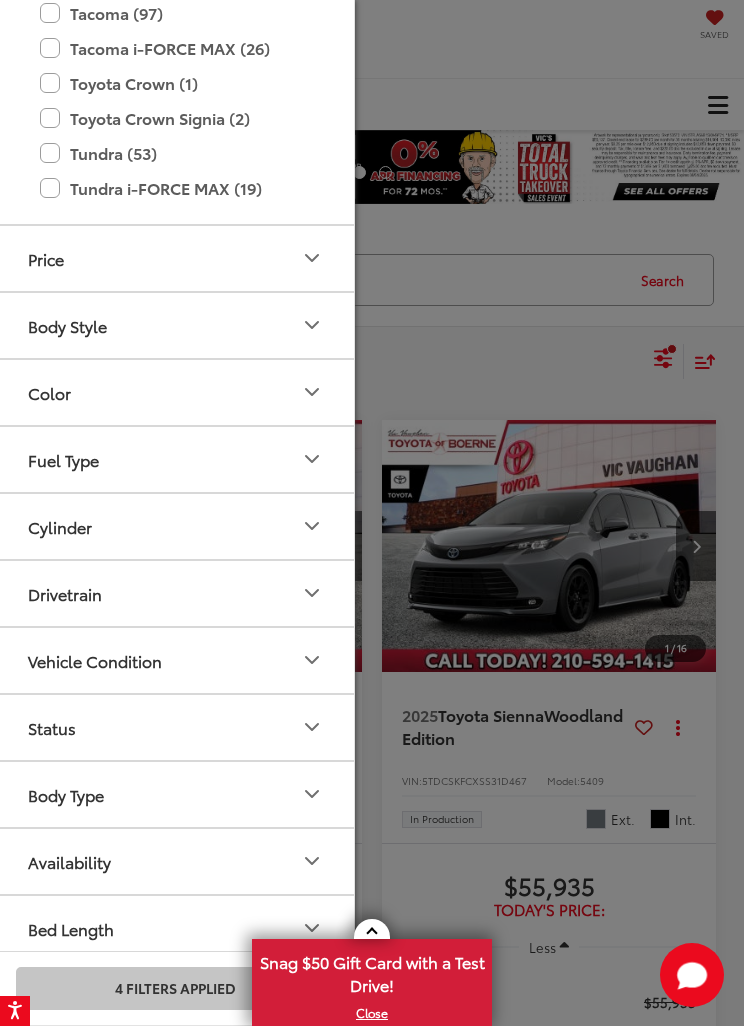 click on "Drivetrain" at bounding box center (65, 593) 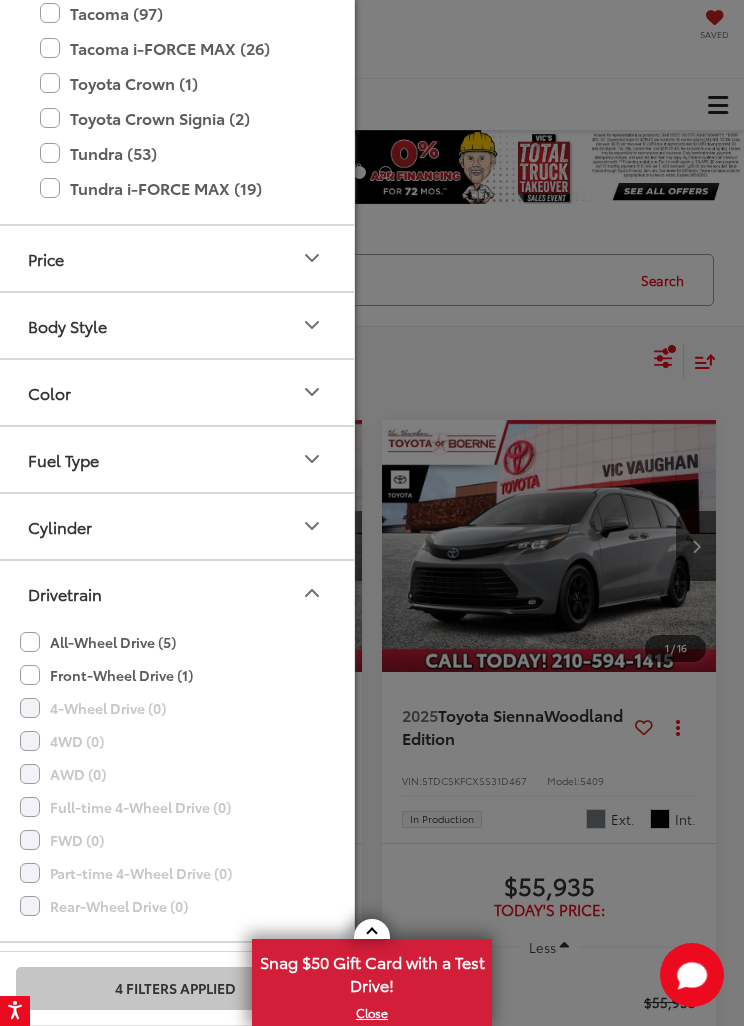 click on "All-Wheel Drive (5) Front-Wheel Drive (1) 4-Wheel Drive (0) 4WD (0) AWD (0) Full-time 4-Wheel Drive (0) FWD (0) Part-time 4-Wheel Drive (0) Rear-Wheel Drive (0)" at bounding box center [175, 783] 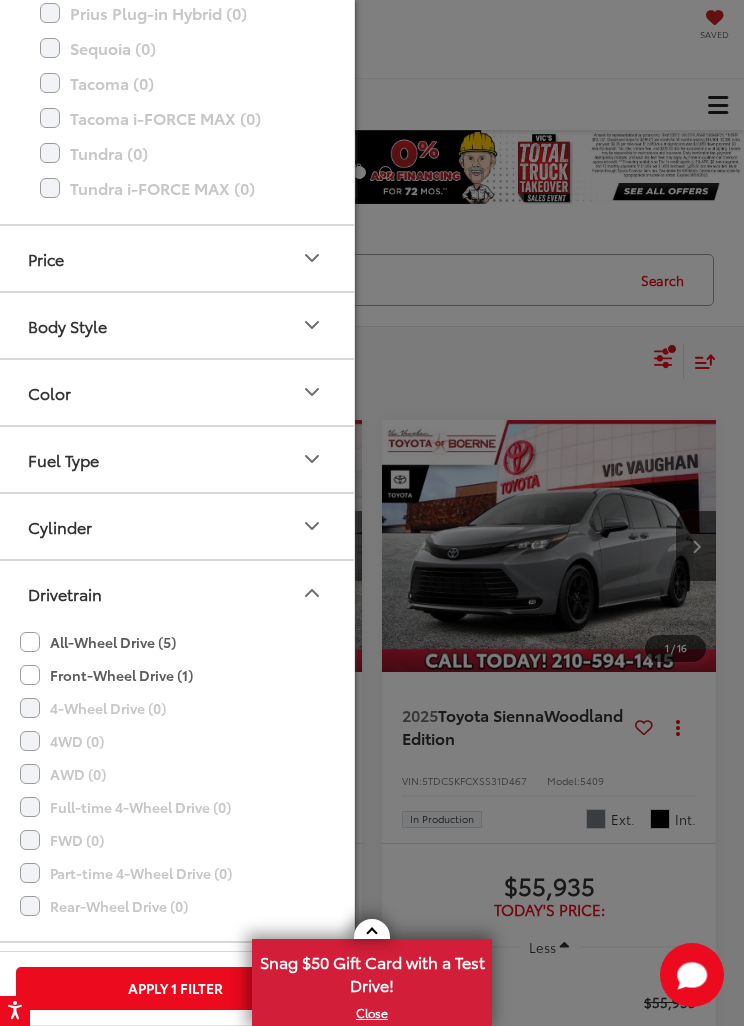 click on "Apply 1 Filter" at bounding box center (175, 988) 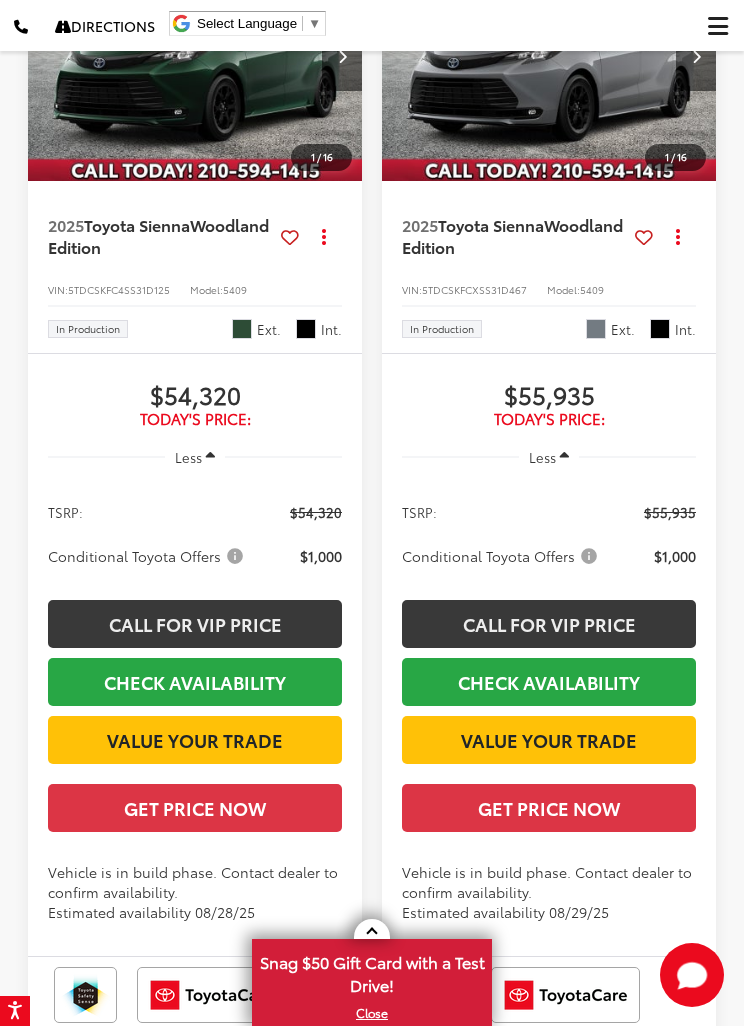 scroll, scrollTop: 325, scrollLeft: 0, axis: vertical 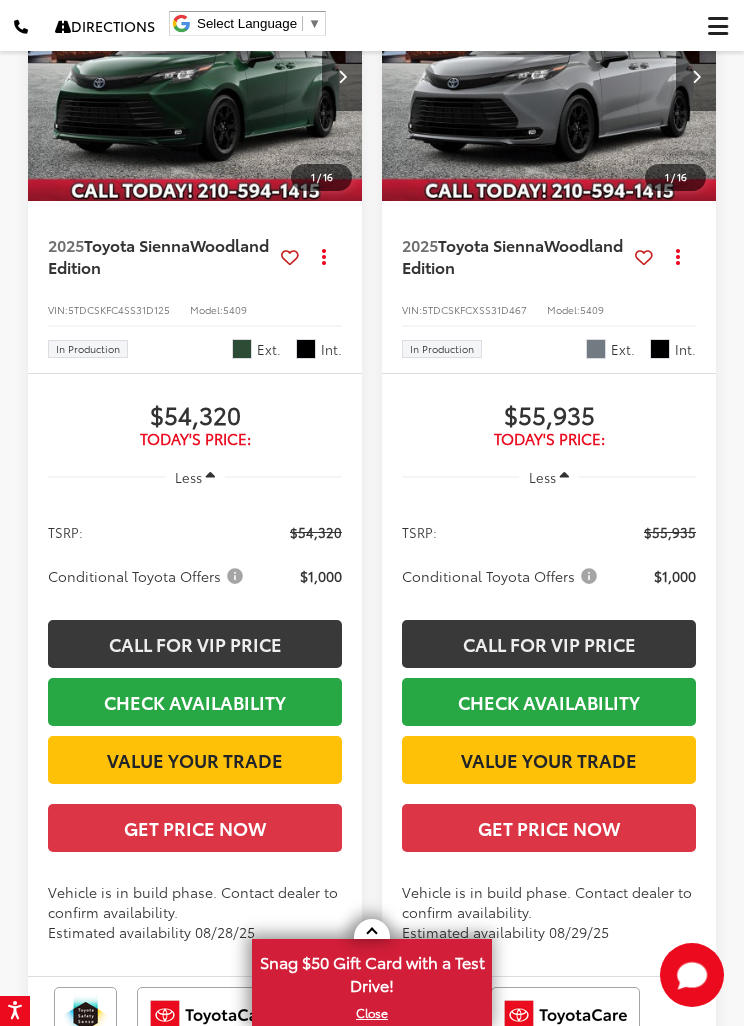 click on "Conditional Toyota Offers" at bounding box center (147, 576) 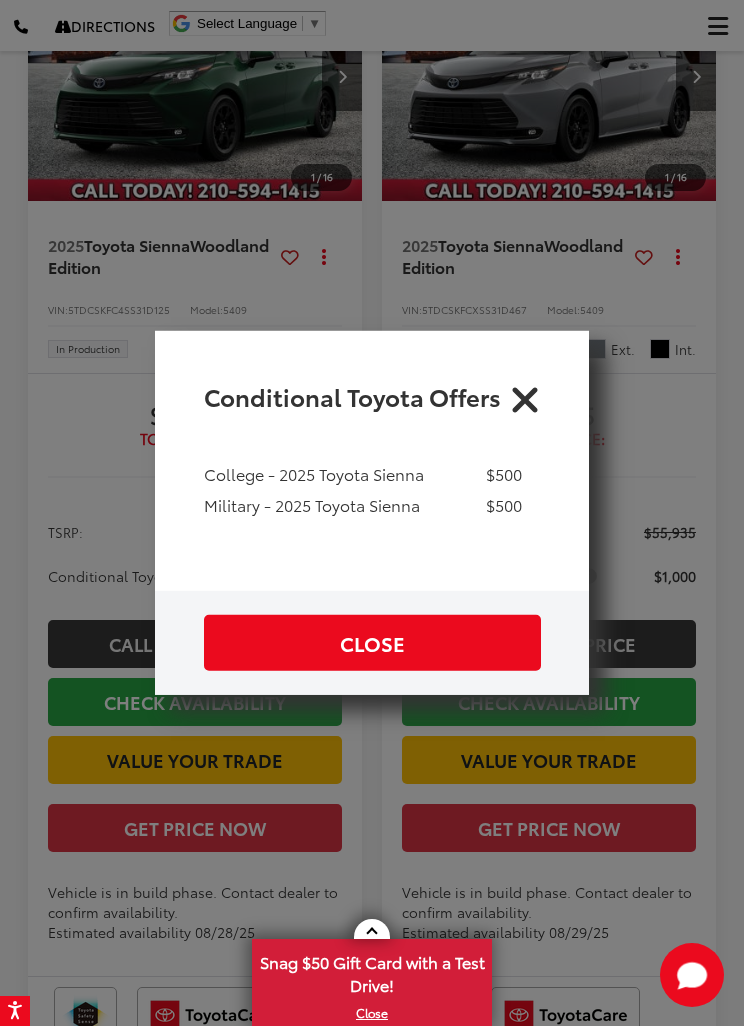 click on "Conditional Toyota Offers
College - 2025 Toyota Sienna  $500 Military - 2025 Toyota Sienna  $500
Close" at bounding box center (372, 513) 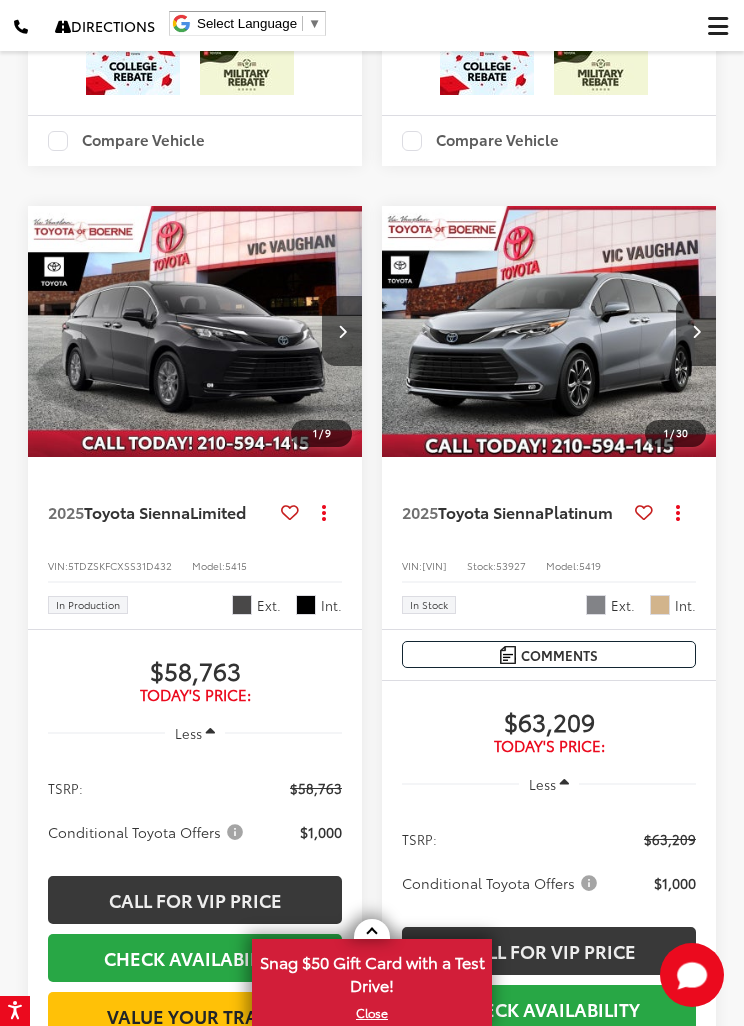 scroll, scrollTop: 1330, scrollLeft: 0, axis: vertical 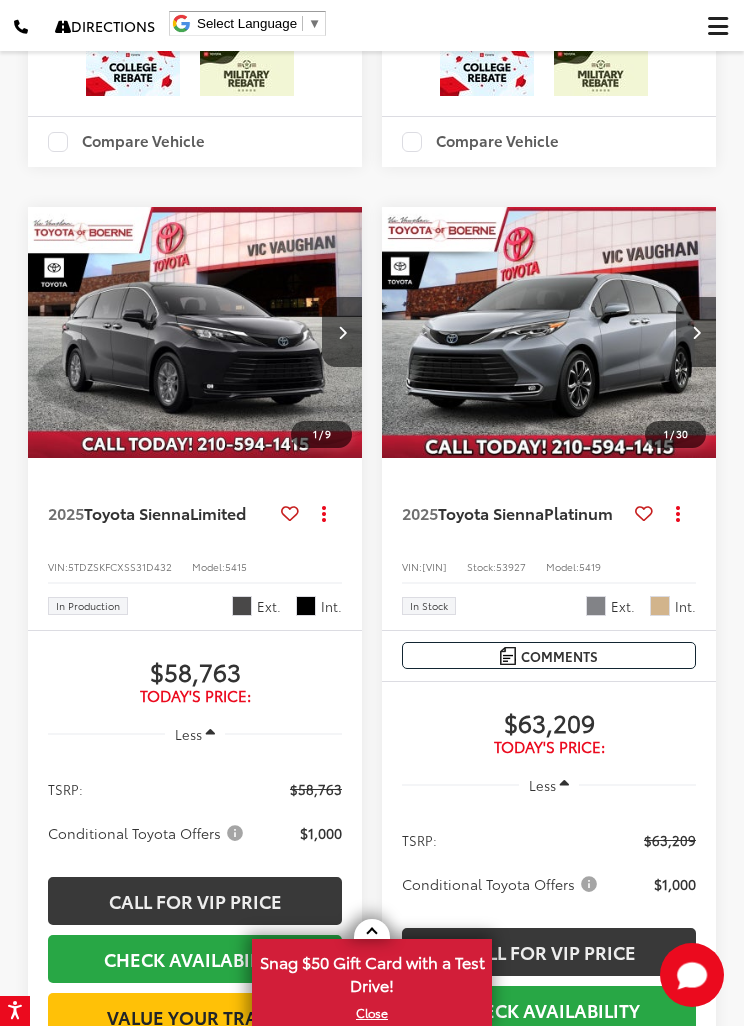 click at bounding box center [242, 606] 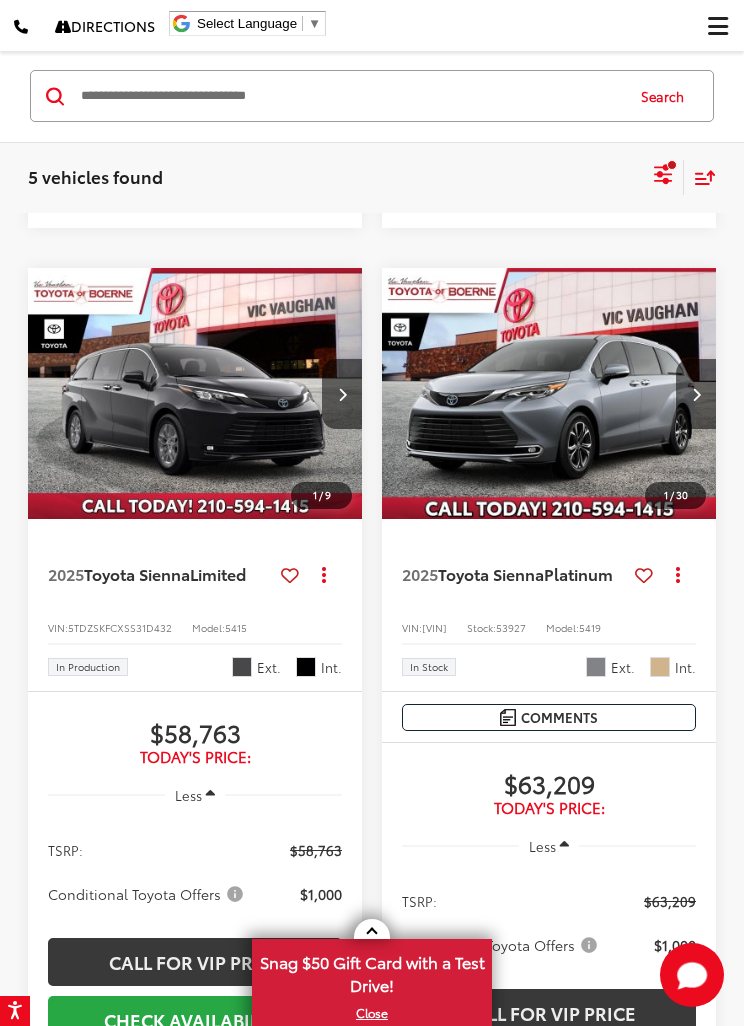 scroll, scrollTop: 1408, scrollLeft: 0, axis: vertical 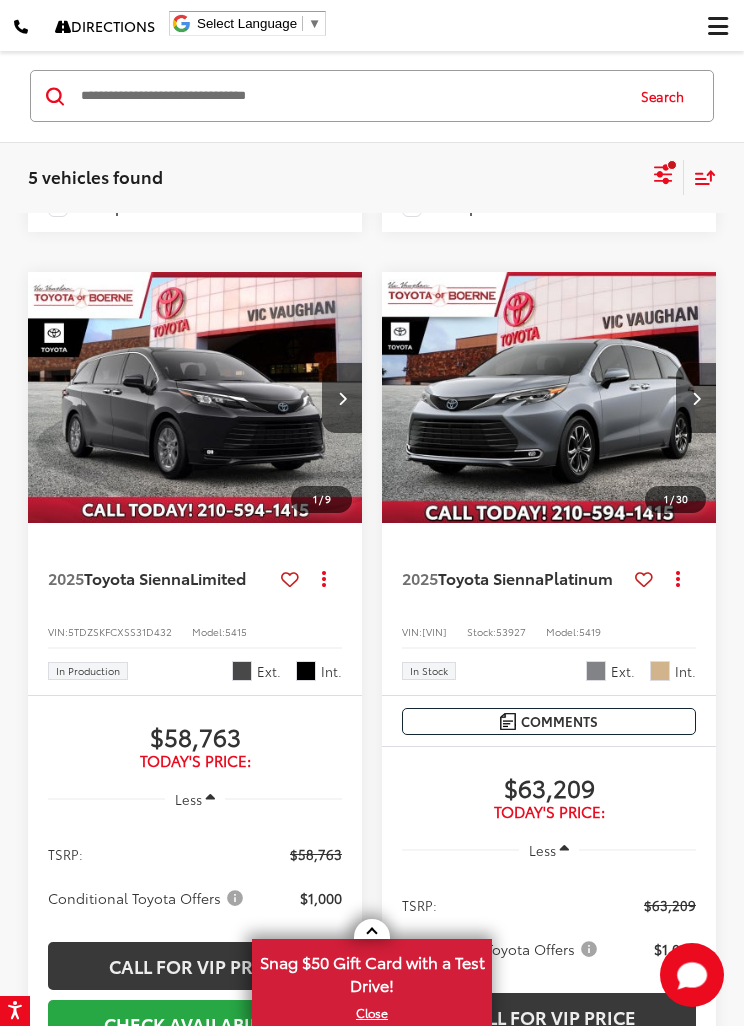 click at bounding box center [549, 398] 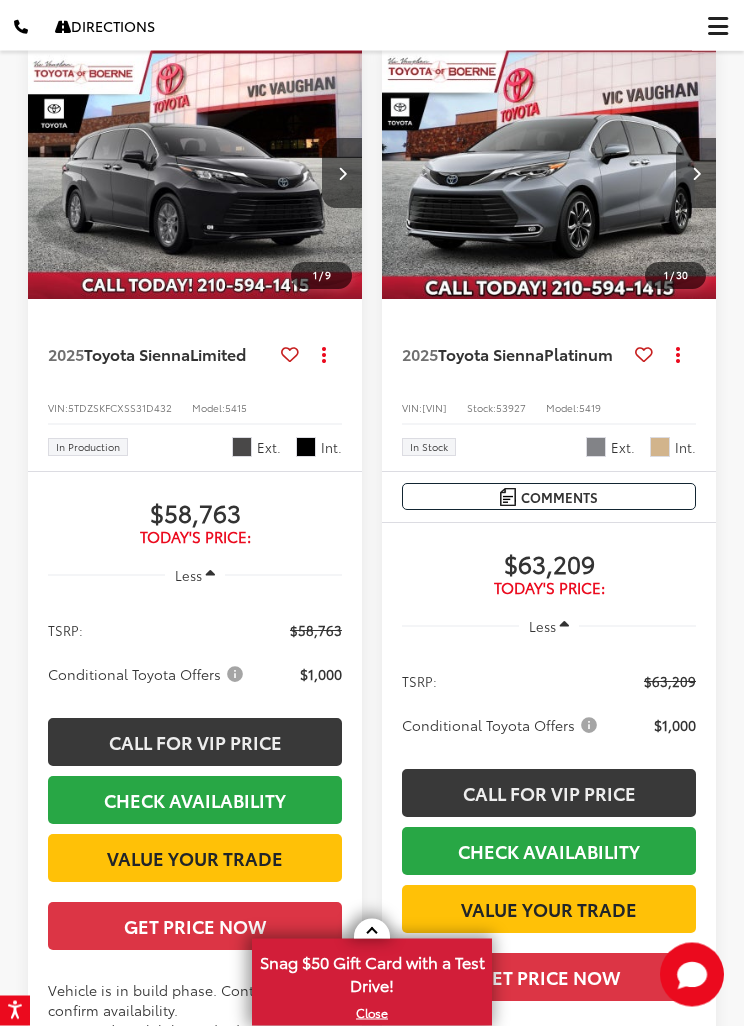 scroll, scrollTop: 1483, scrollLeft: 0, axis: vertical 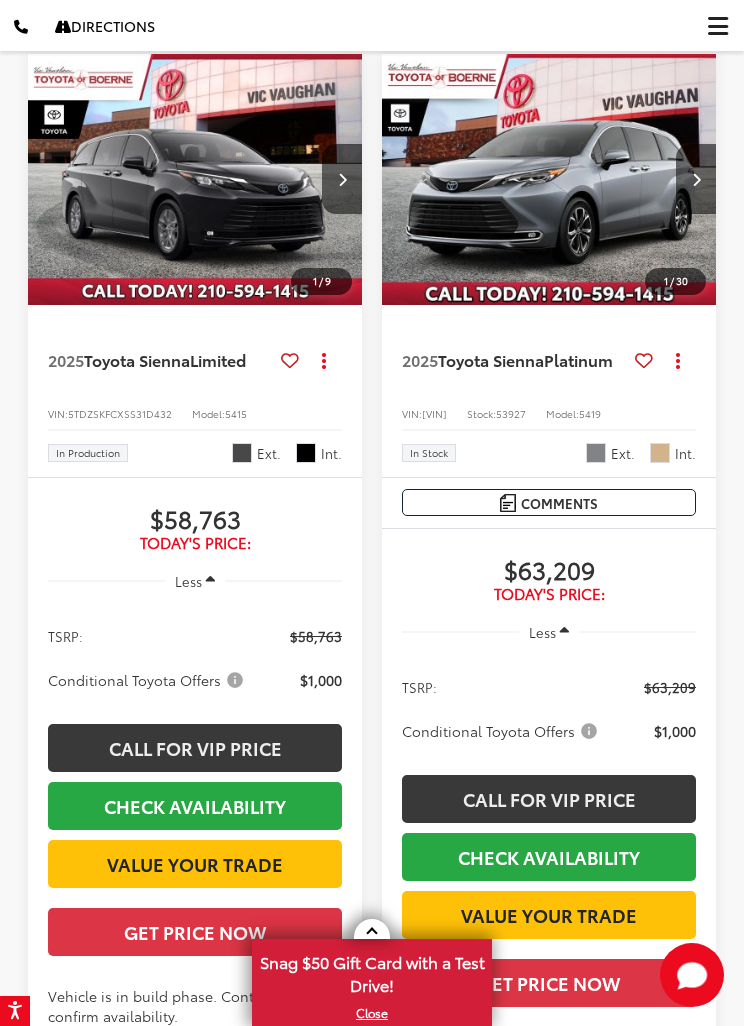 click on "2025  Toyota Sienna  Platinum" at bounding box center [511, 360] 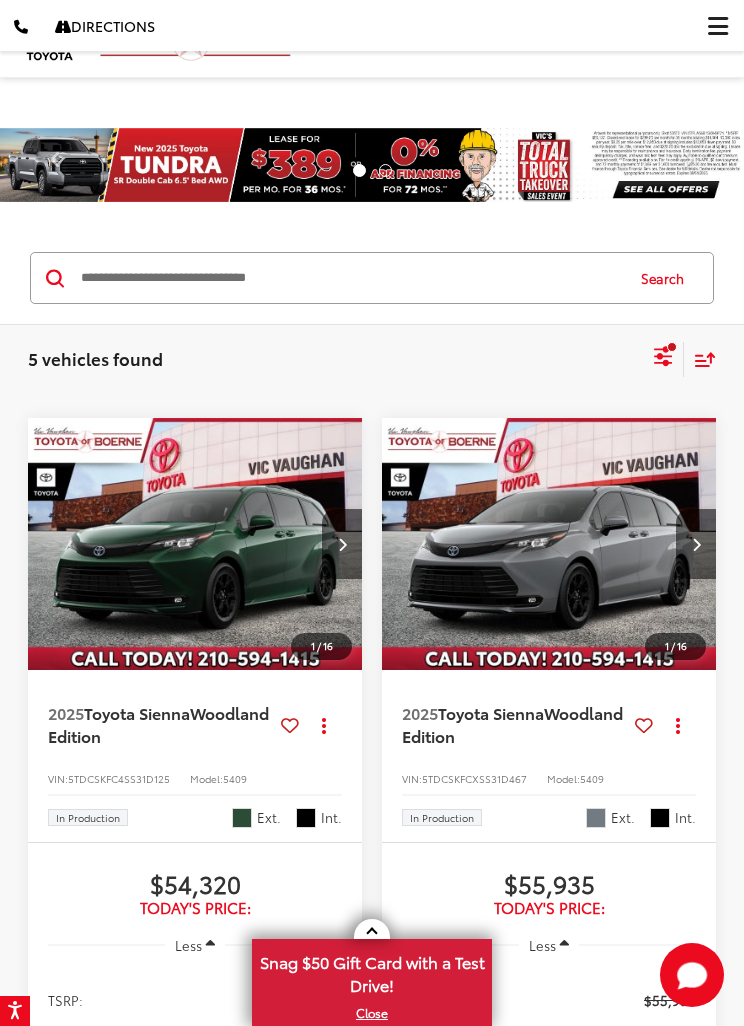 scroll, scrollTop: 1547, scrollLeft: 0, axis: vertical 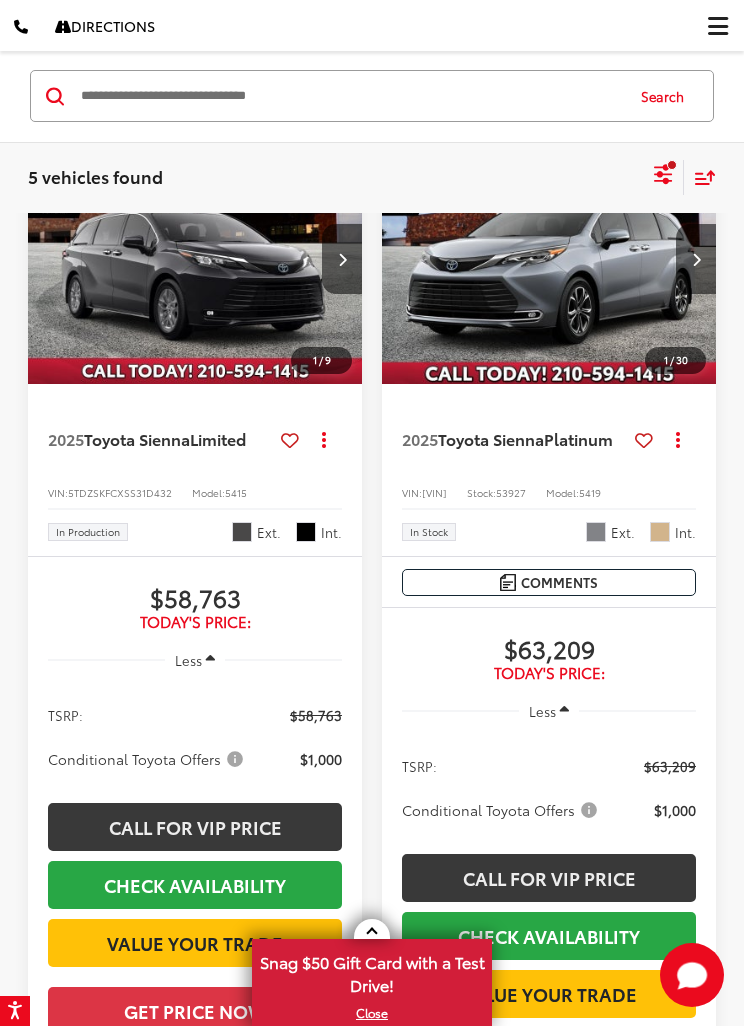 click on "Toyota Sienna" at bounding box center [137, 438] 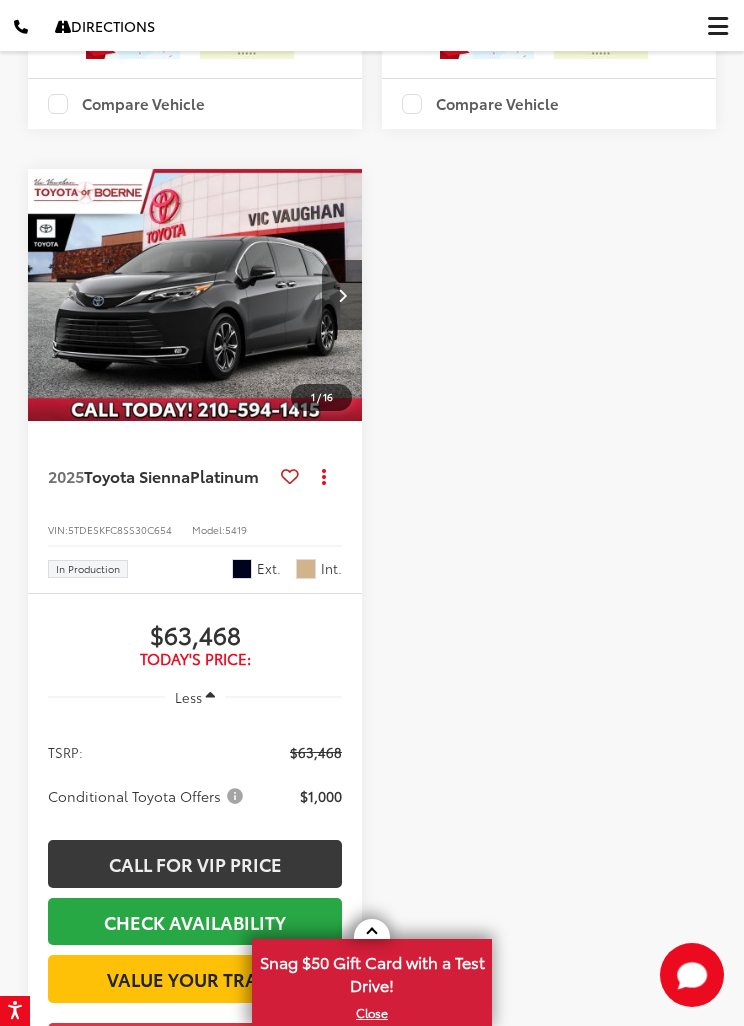 scroll, scrollTop: 2627, scrollLeft: 0, axis: vertical 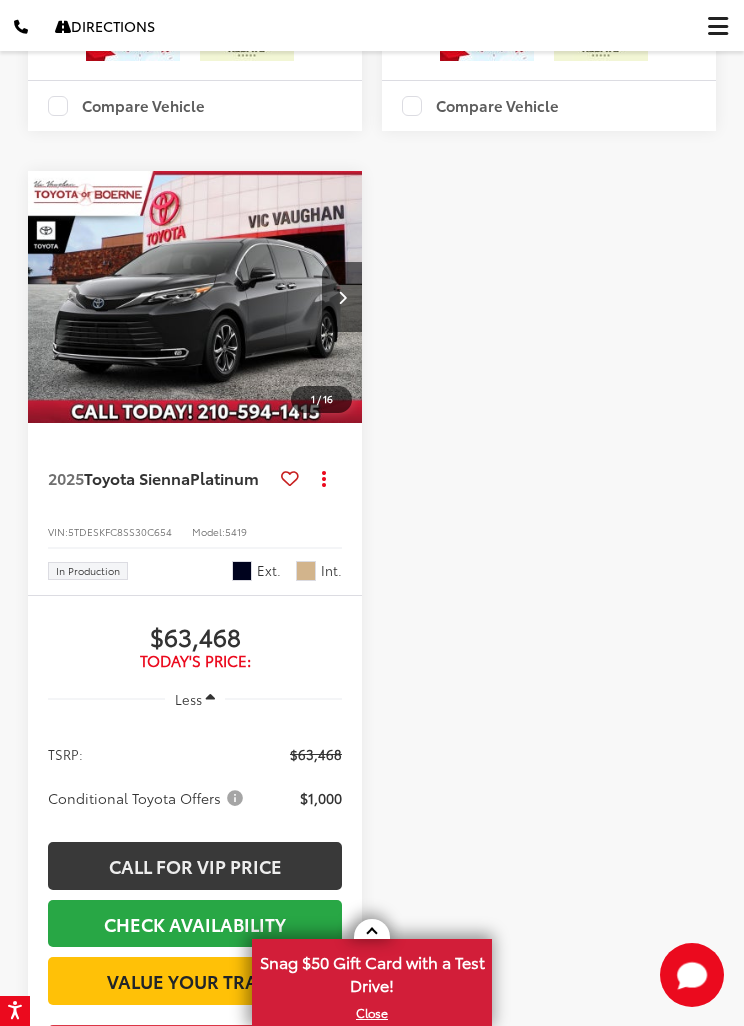 click at bounding box center (195, 297) 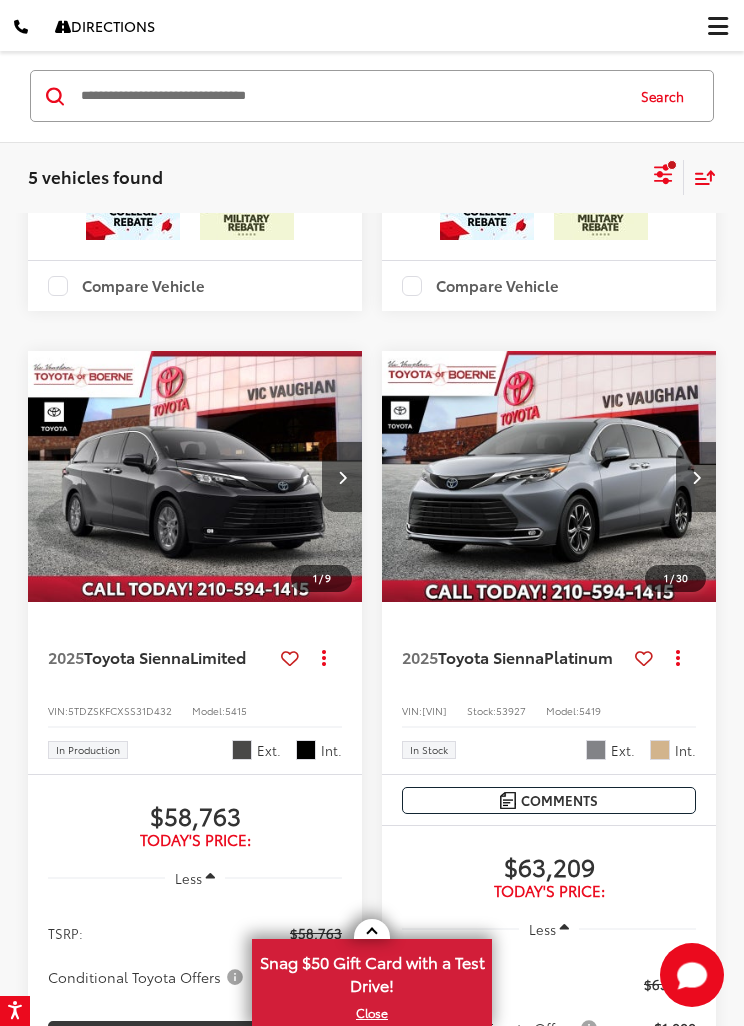 scroll, scrollTop: 1328, scrollLeft: 0, axis: vertical 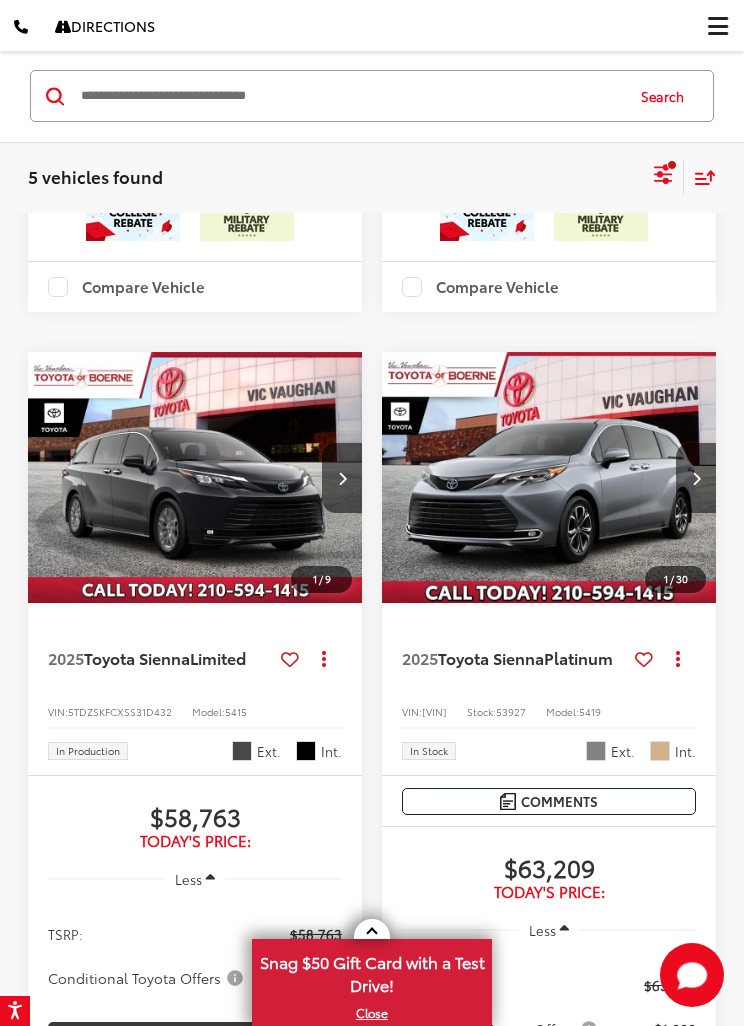 click at bounding box center [195, 478] 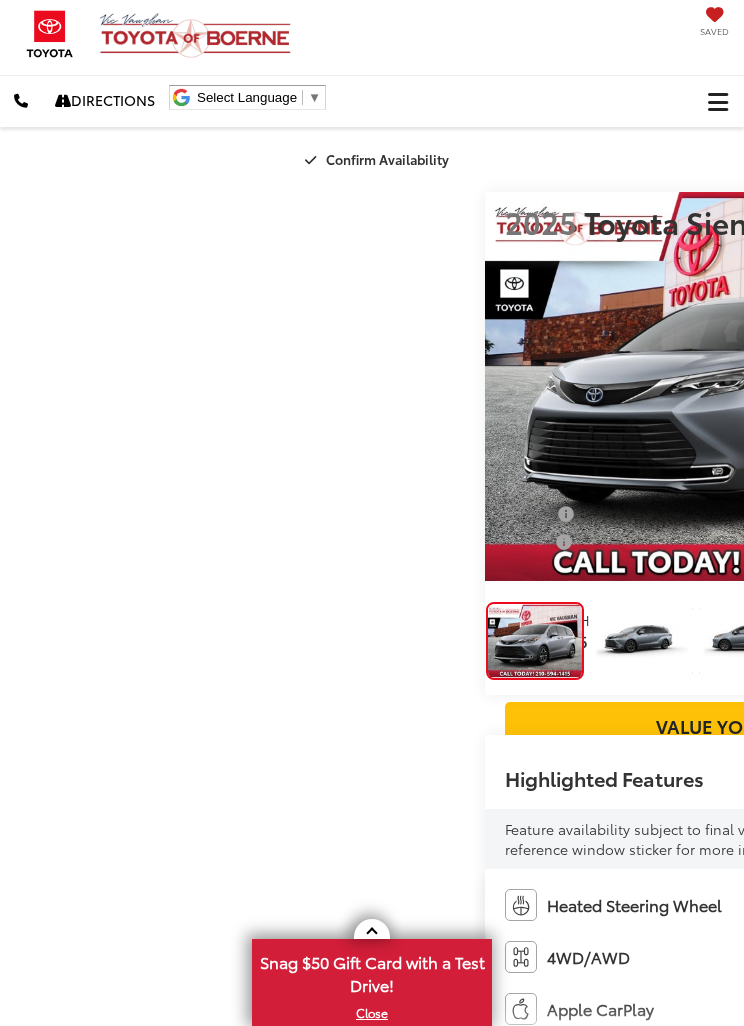 scroll, scrollTop: 3, scrollLeft: 0, axis: vertical 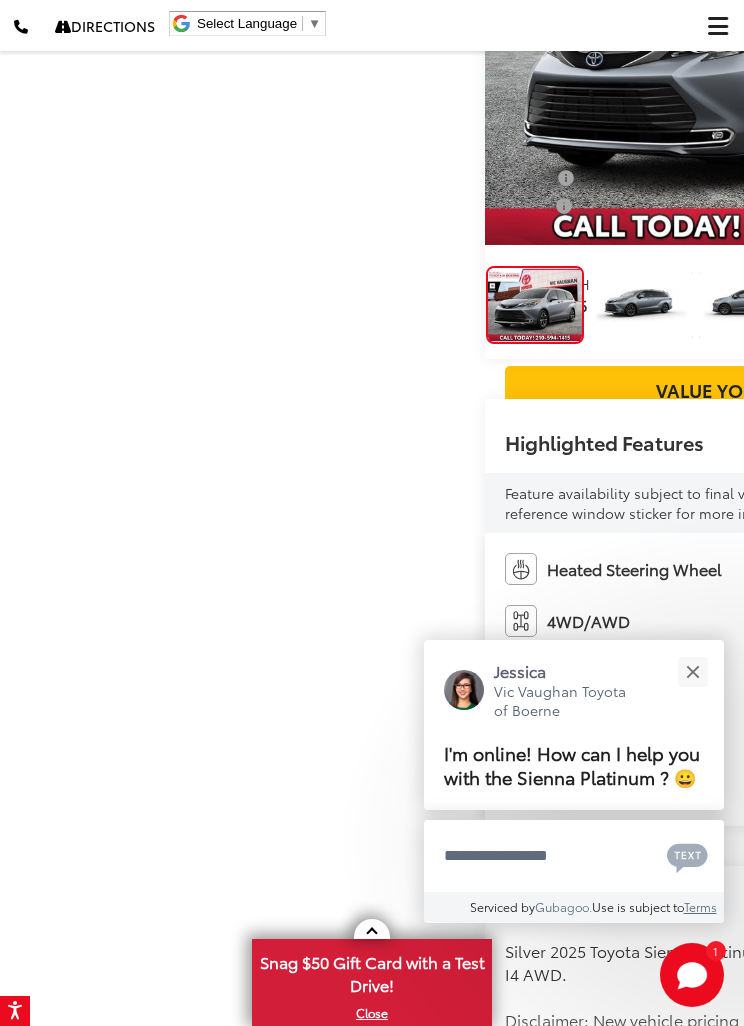 click at bounding box center [968, 305] 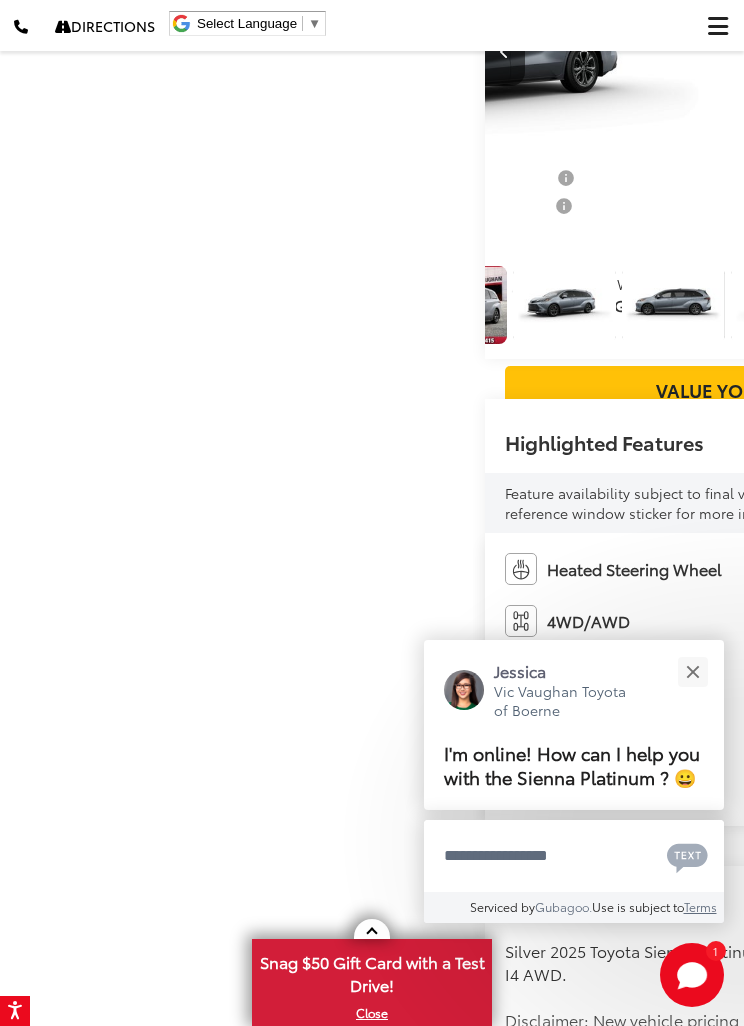 scroll, scrollTop: 0, scrollLeft: 267, axis: horizontal 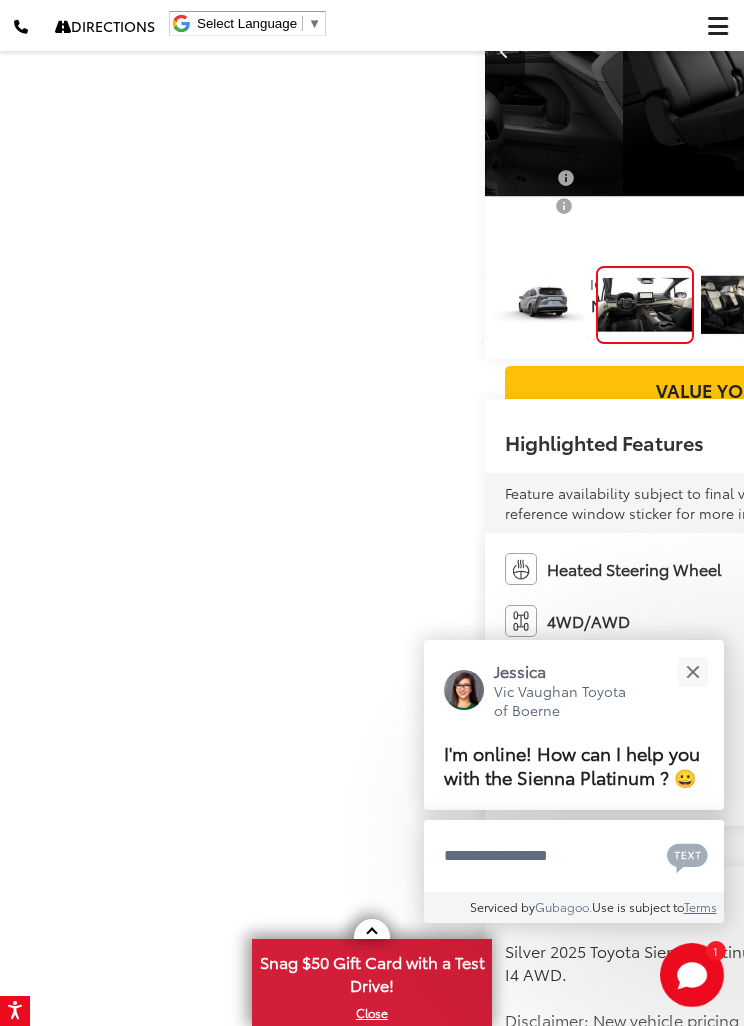 click at bounding box center [752, 305] 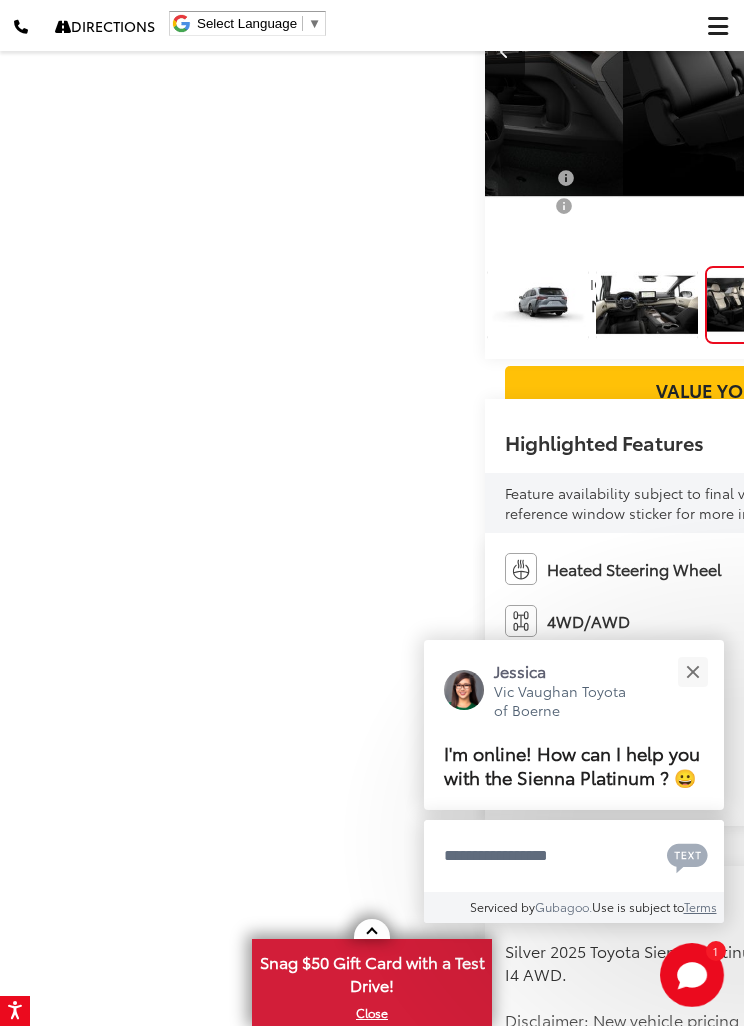 scroll, scrollTop: 0, scrollLeft: 453, axis: horizontal 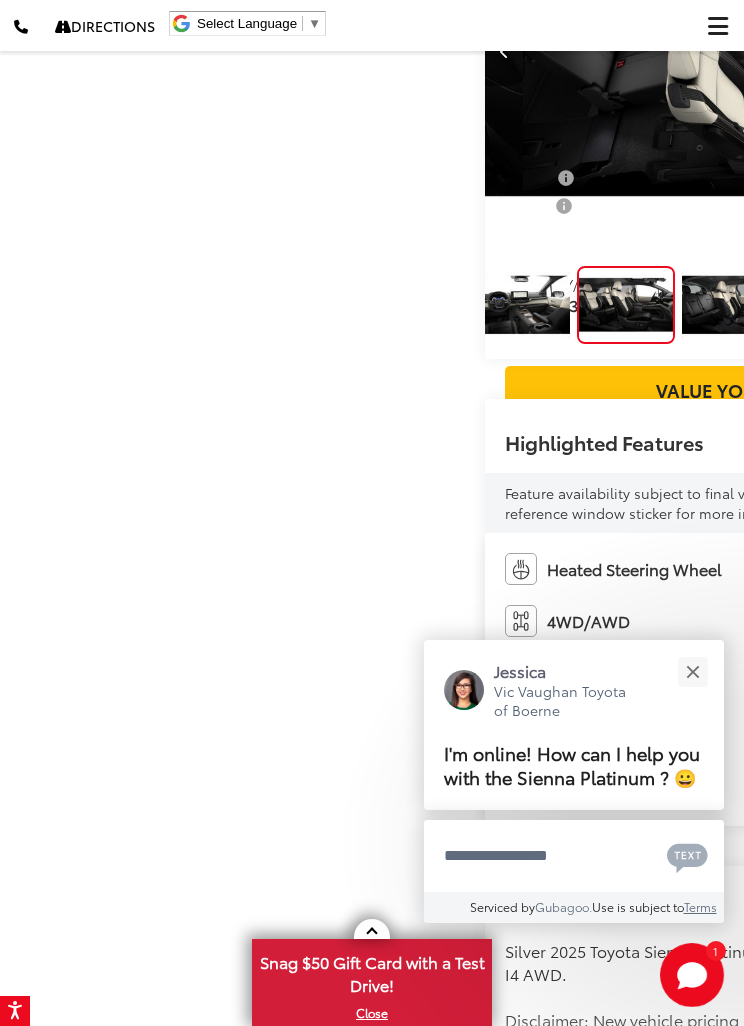 click at bounding box center (965, 50) 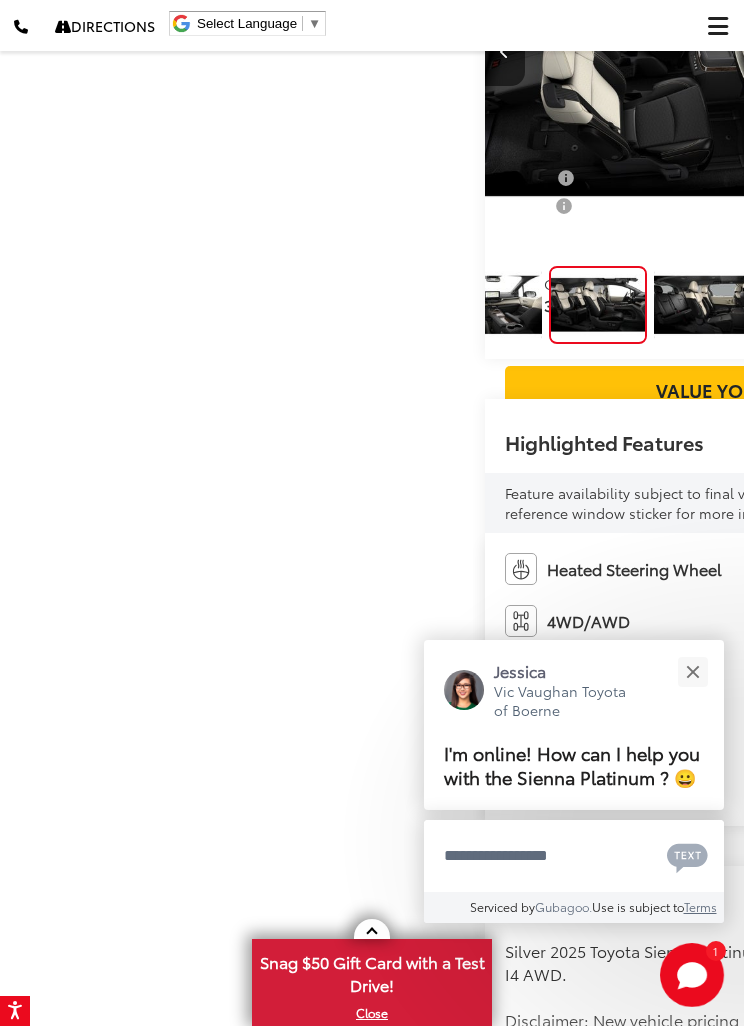 click at bounding box center (965, 50) 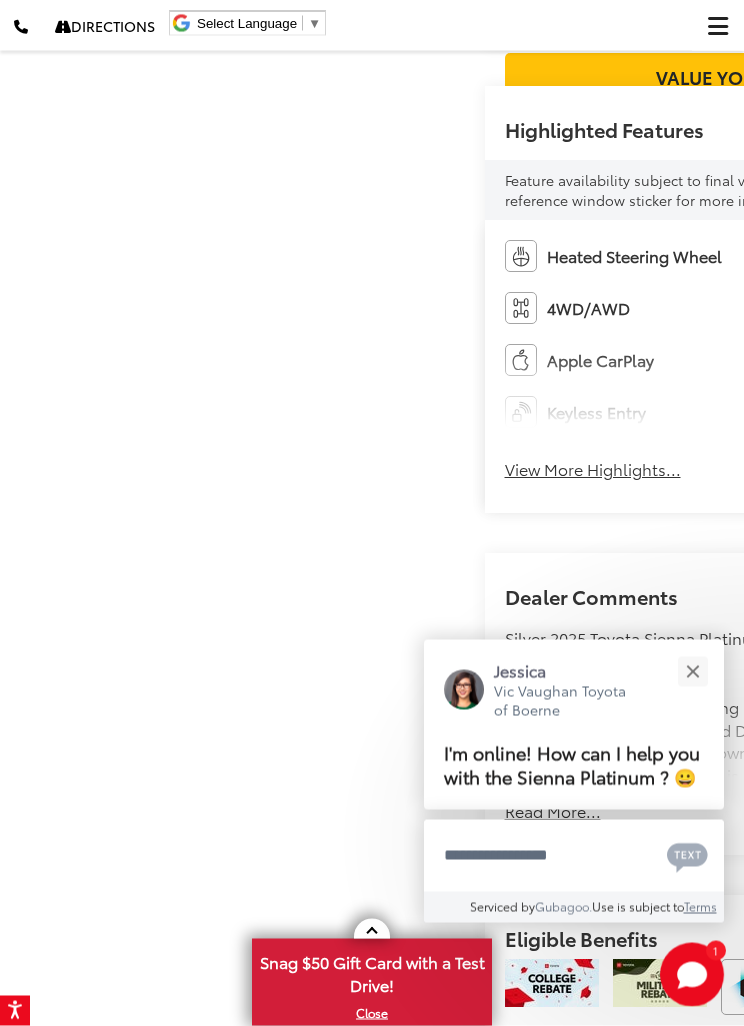 scroll, scrollTop: 728, scrollLeft: 0, axis: vertical 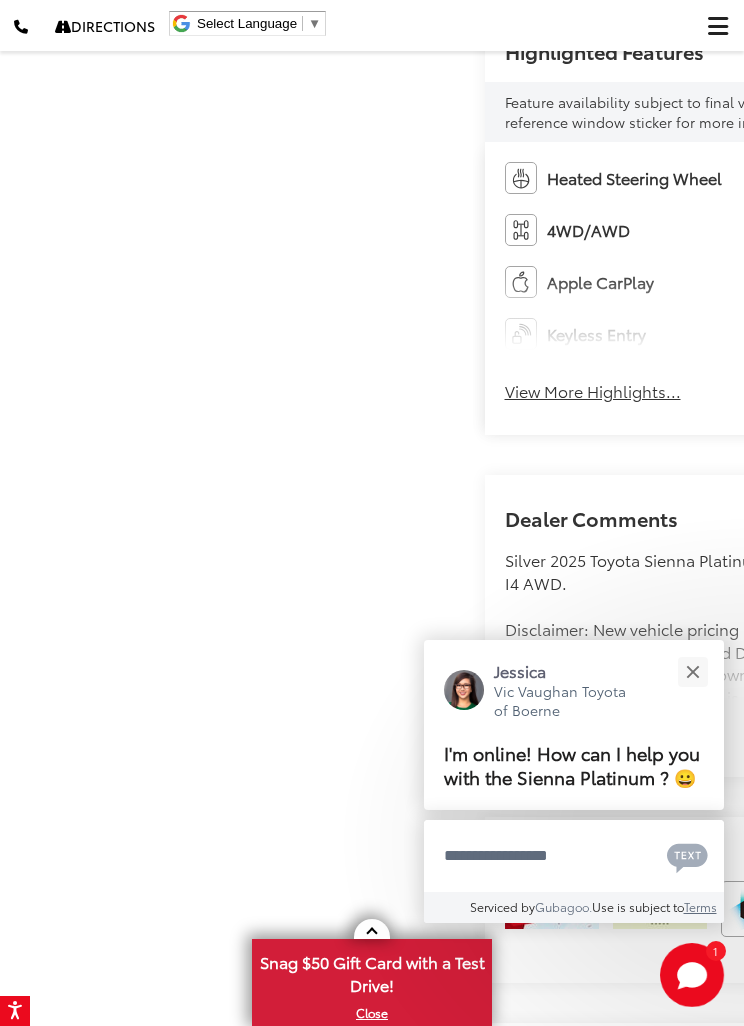 click at bounding box center (692, 671) 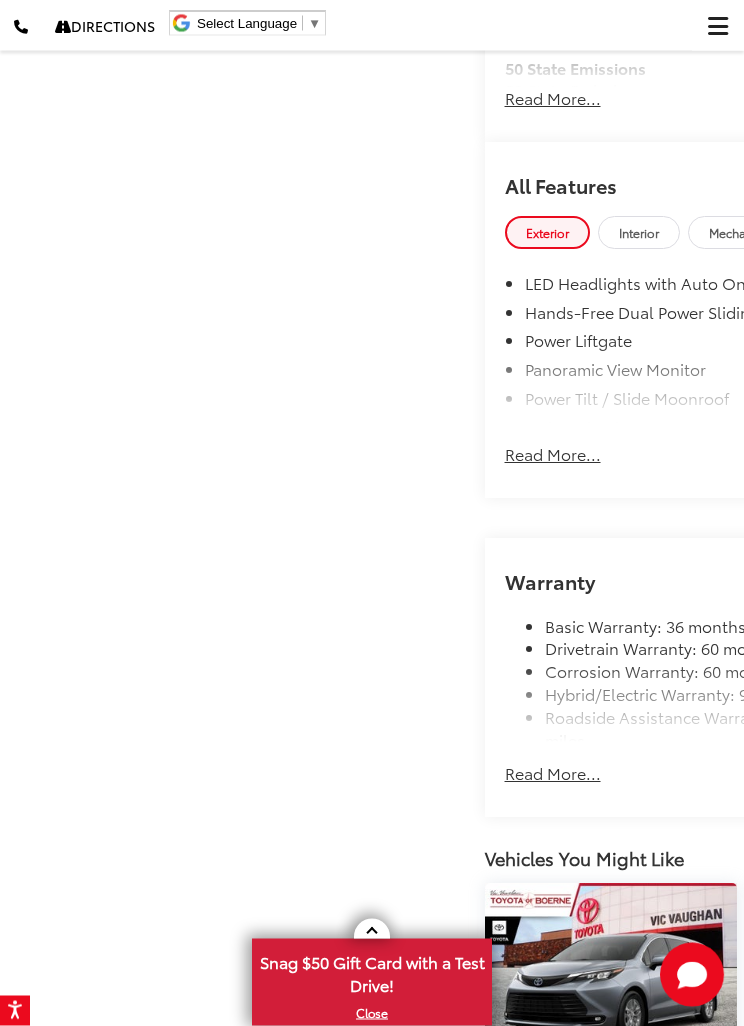 scroll, scrollTop: 2243, scrollLeft: 0, axis: vertical 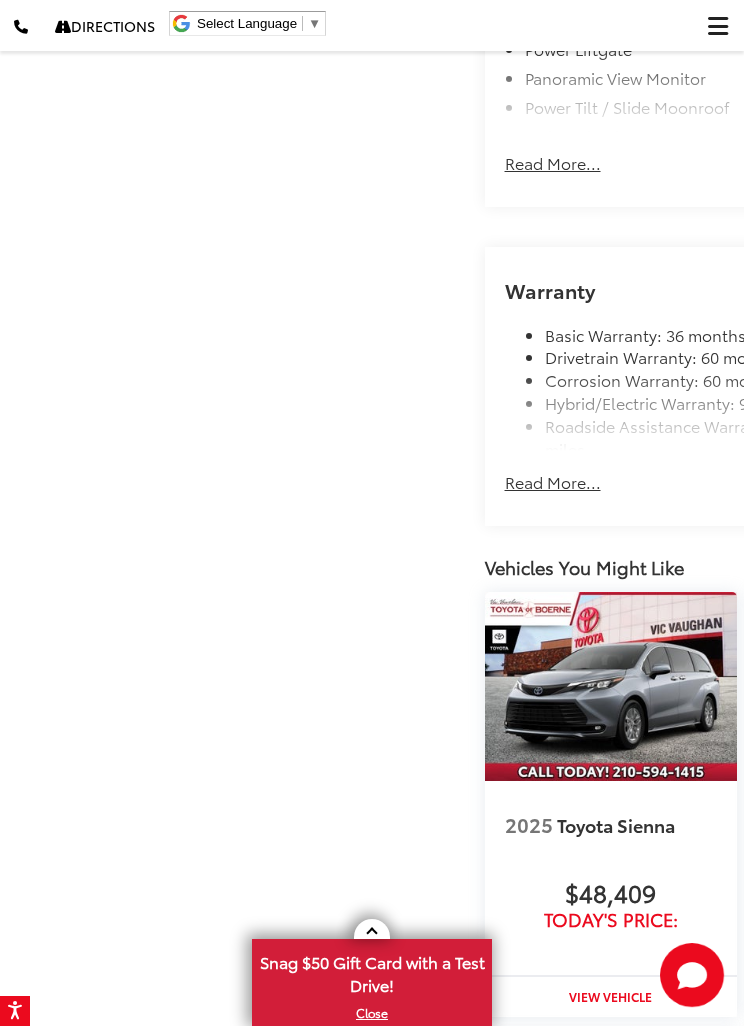 click on "View More Highlights..." at bounding box center [593, -1124] 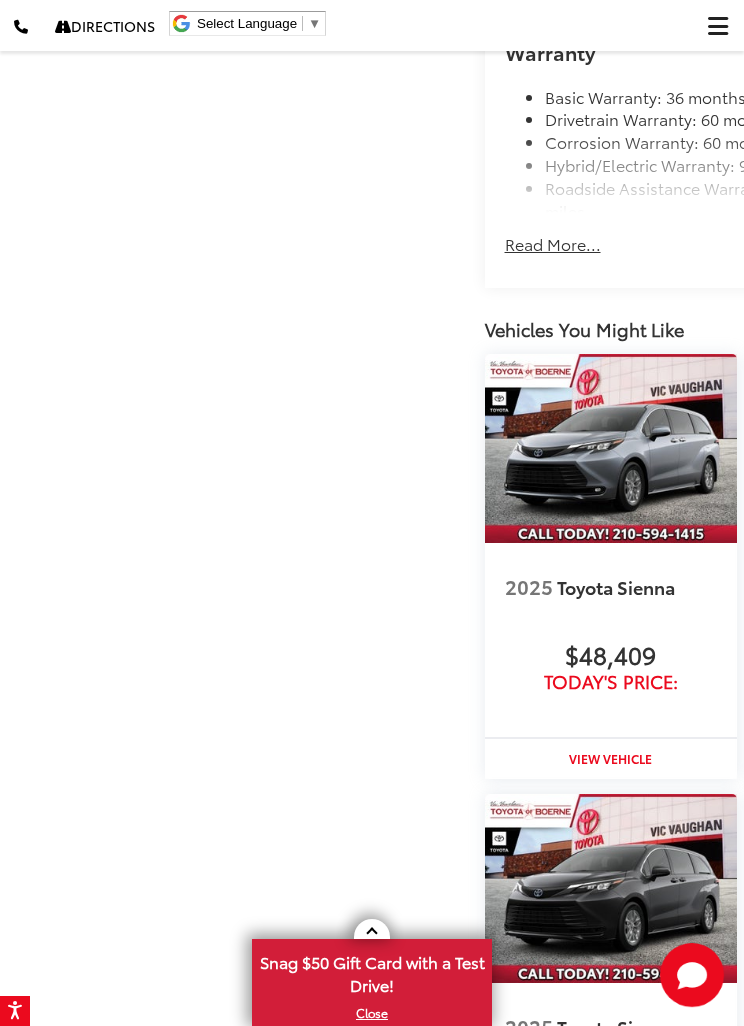 scroll, scrollTop: 2794, scrollLeft: 0, axis: vertical 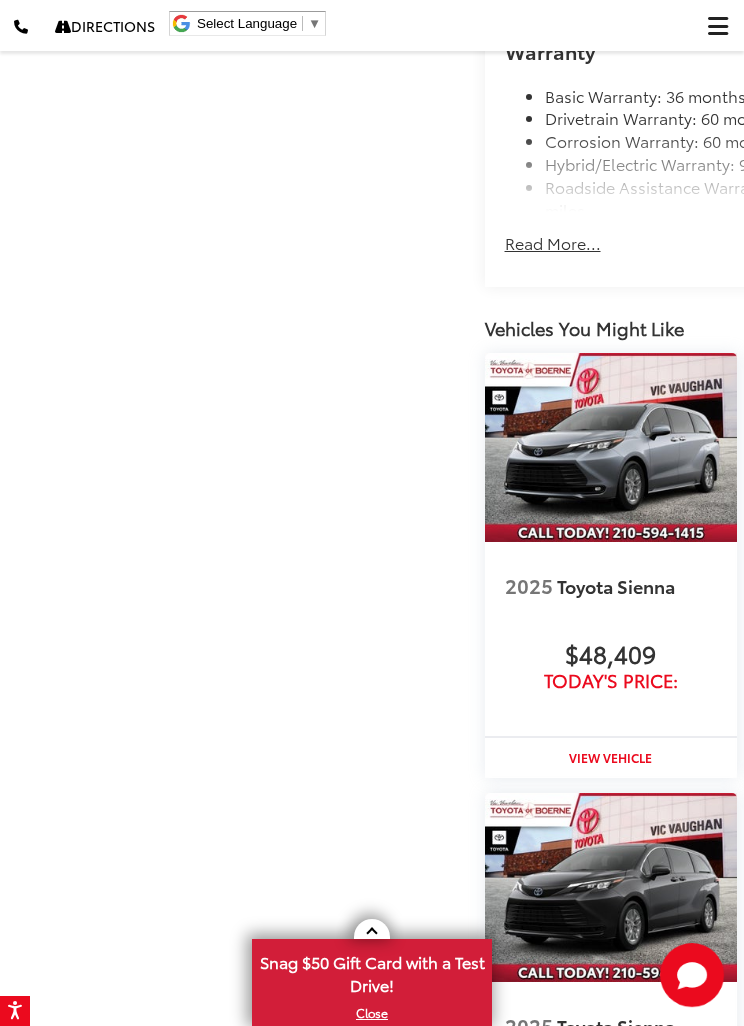 click on "Read More..." at bounding box center [553, -1021] 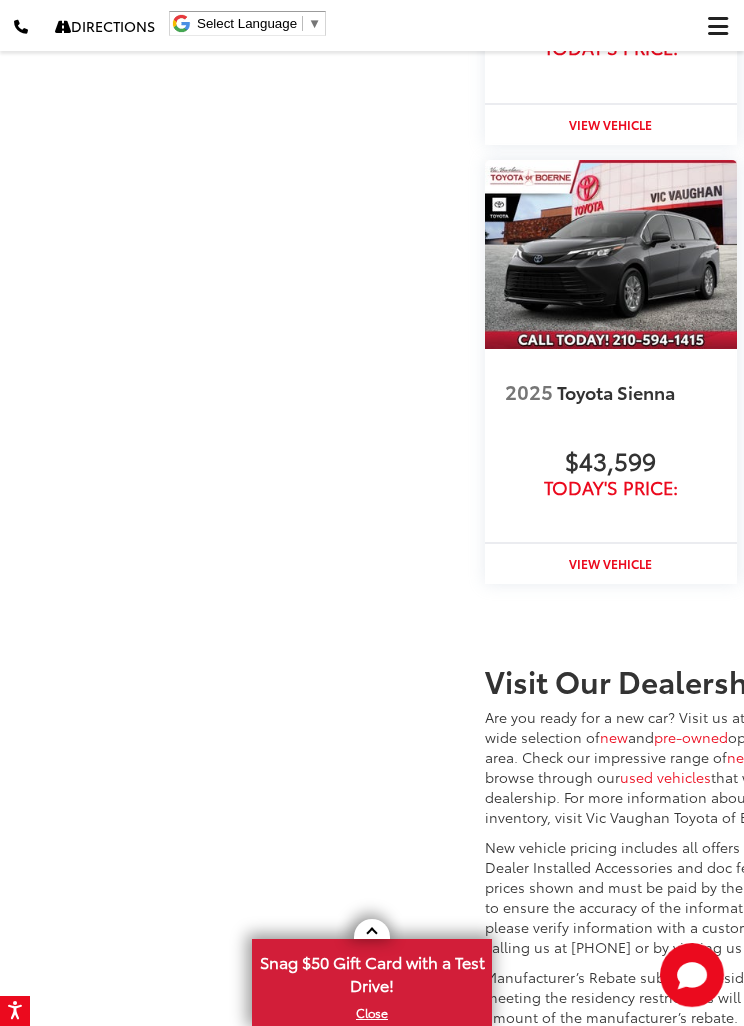 click on "Read More..." at bounding box center [553, -1066] 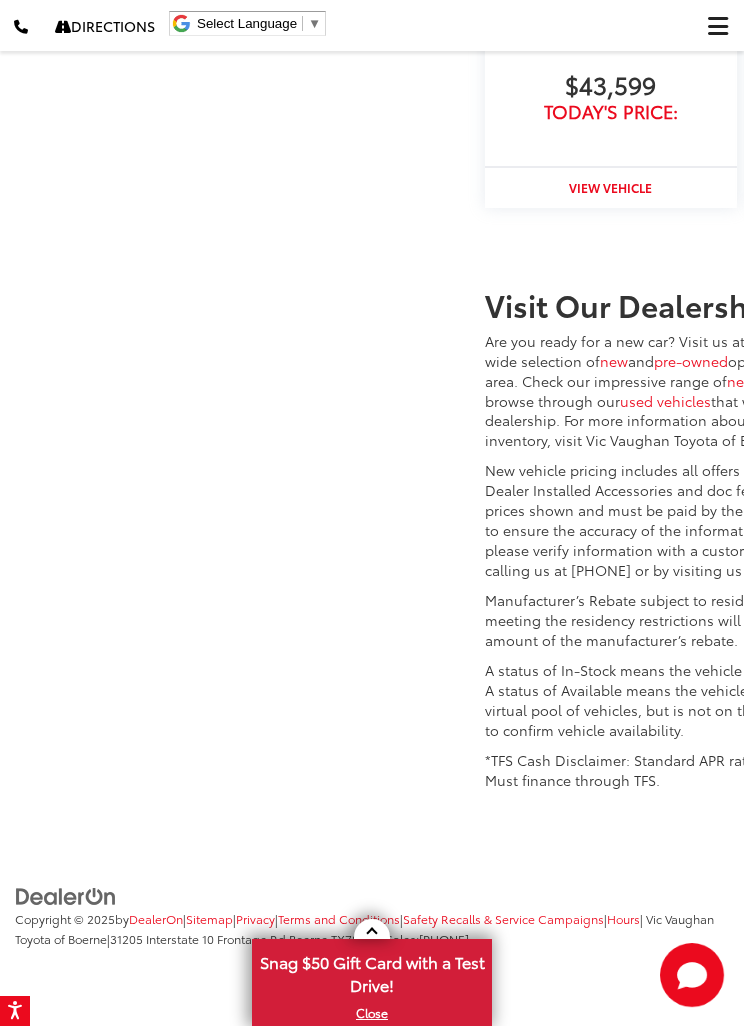 scroll, scrollTop: 7073, scrollLeft: 0, axis: vertical 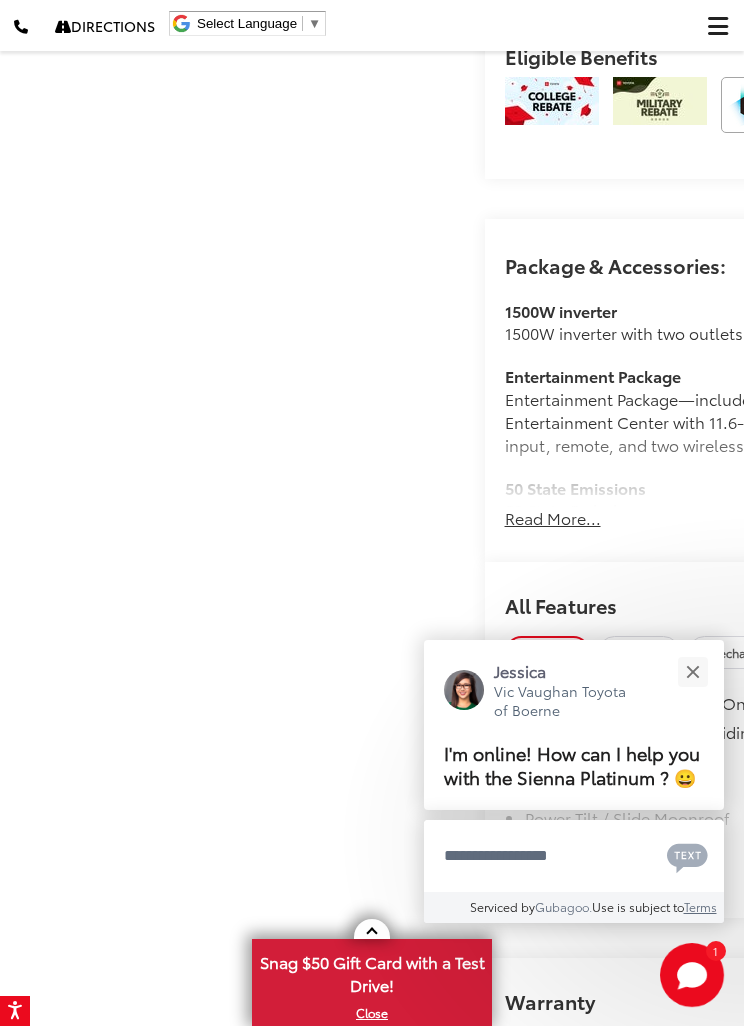 click at bounding box center (692, 671) 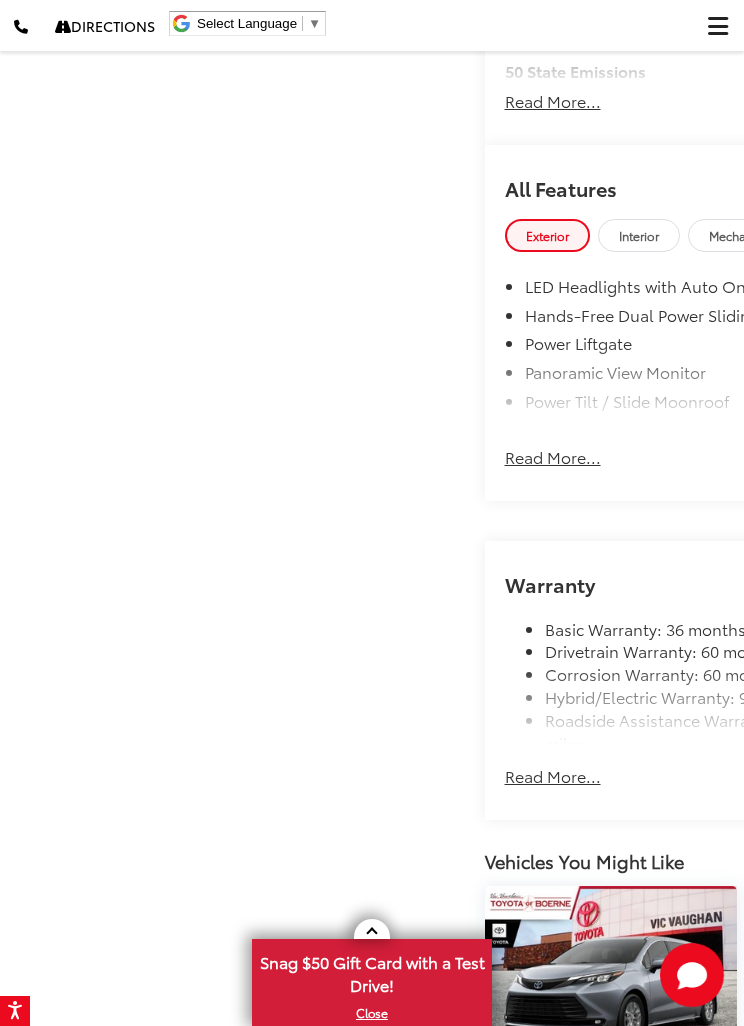 scroll, scrollTop: 1951, scrollLeft: 0, axis: vertical 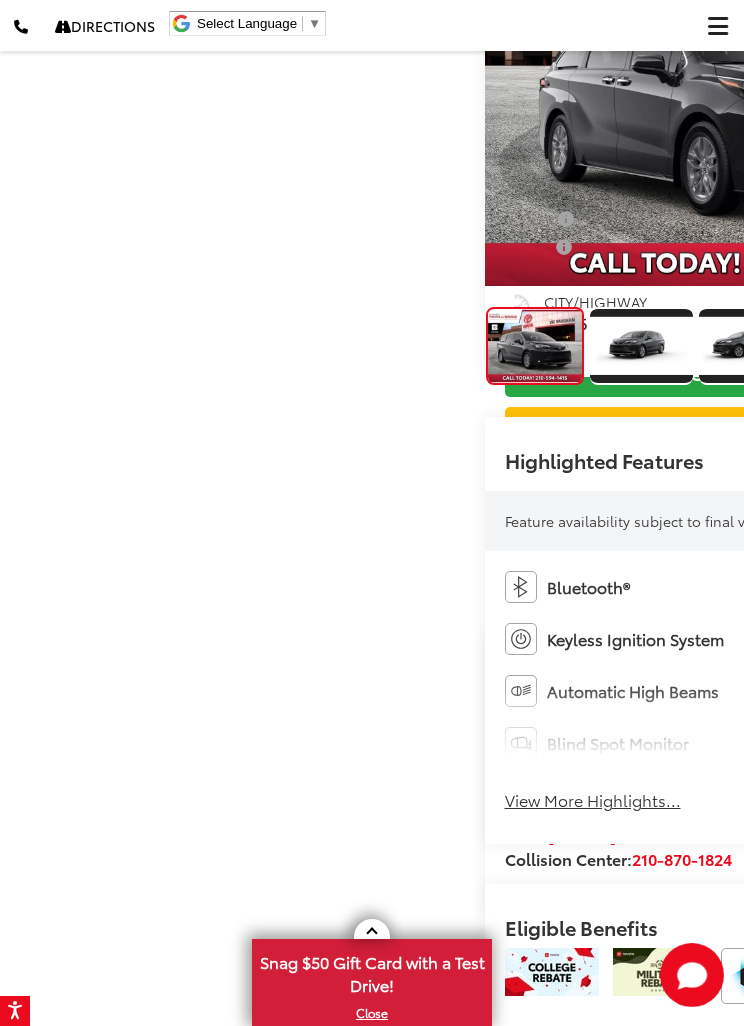 click at bounding box center [641, 346] 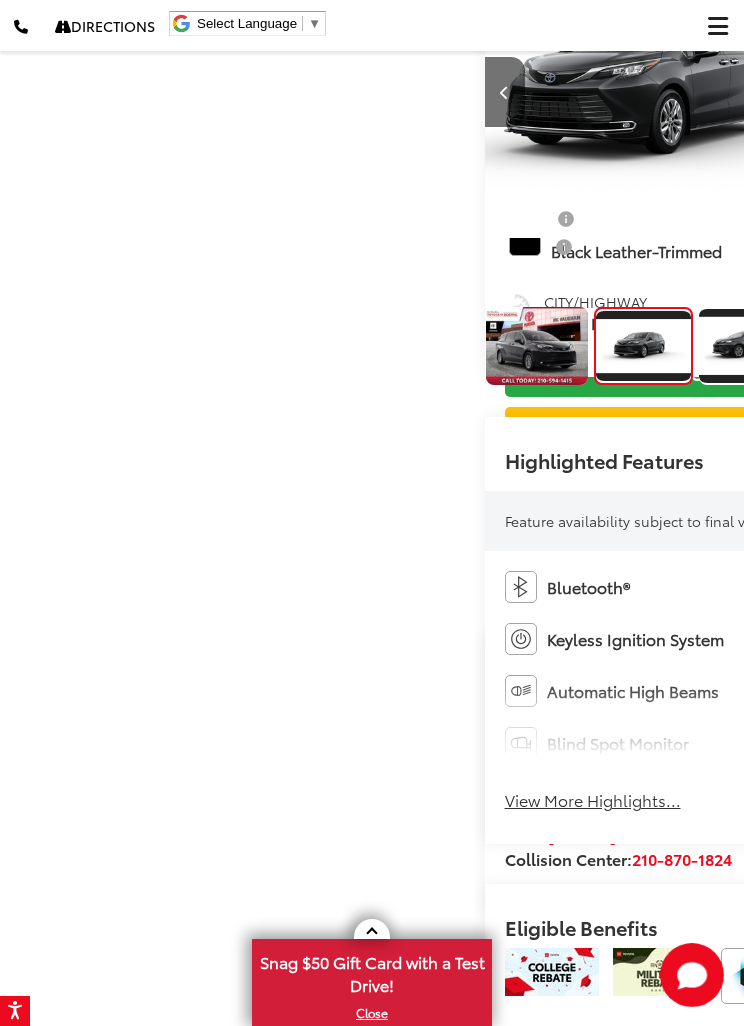scroll, scrollTop: 0, scrollLeft: 744, axis: horizontal 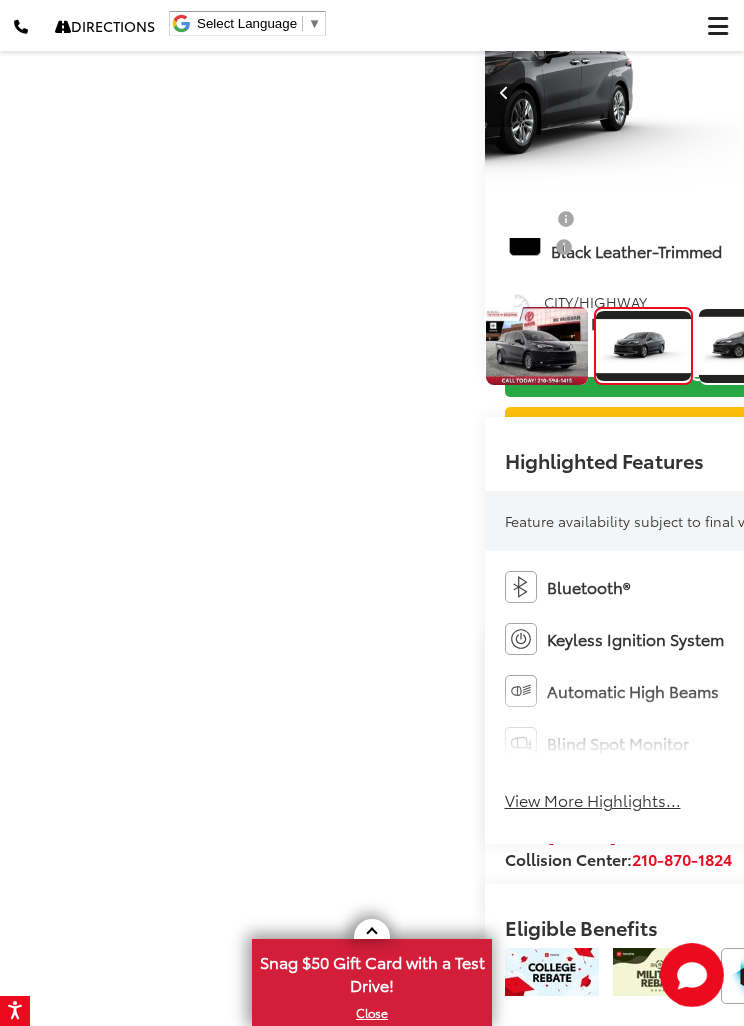 click at bounding box center (750, 346) 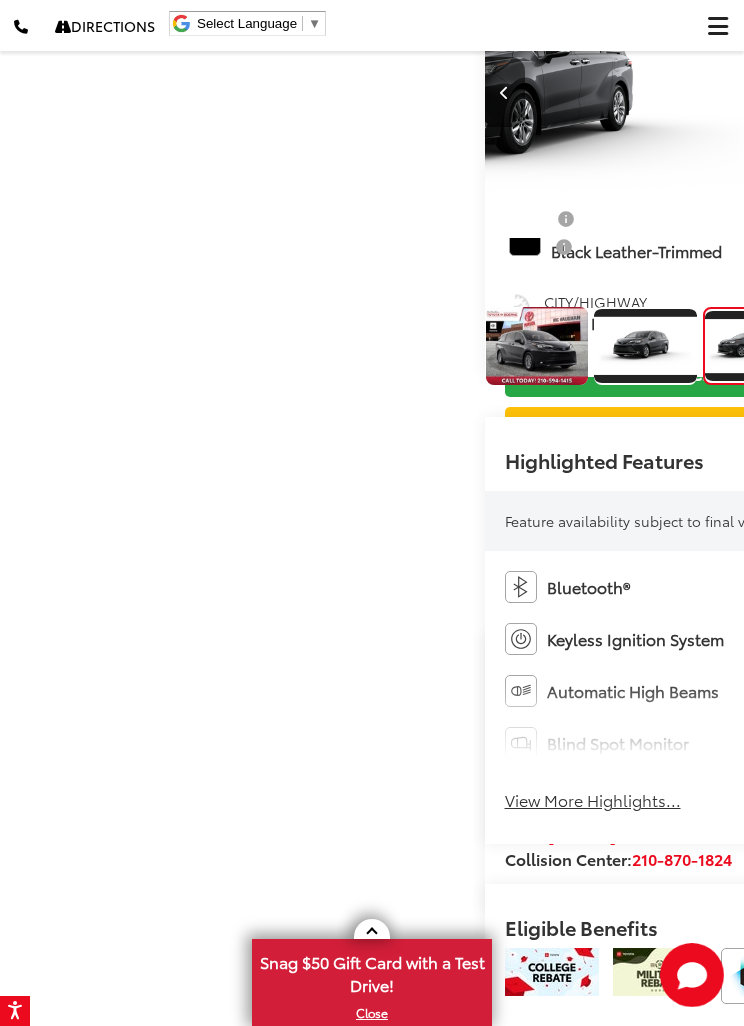 scroll, scrollTop: 0, scrollLeft: 1418, axis: horizontal 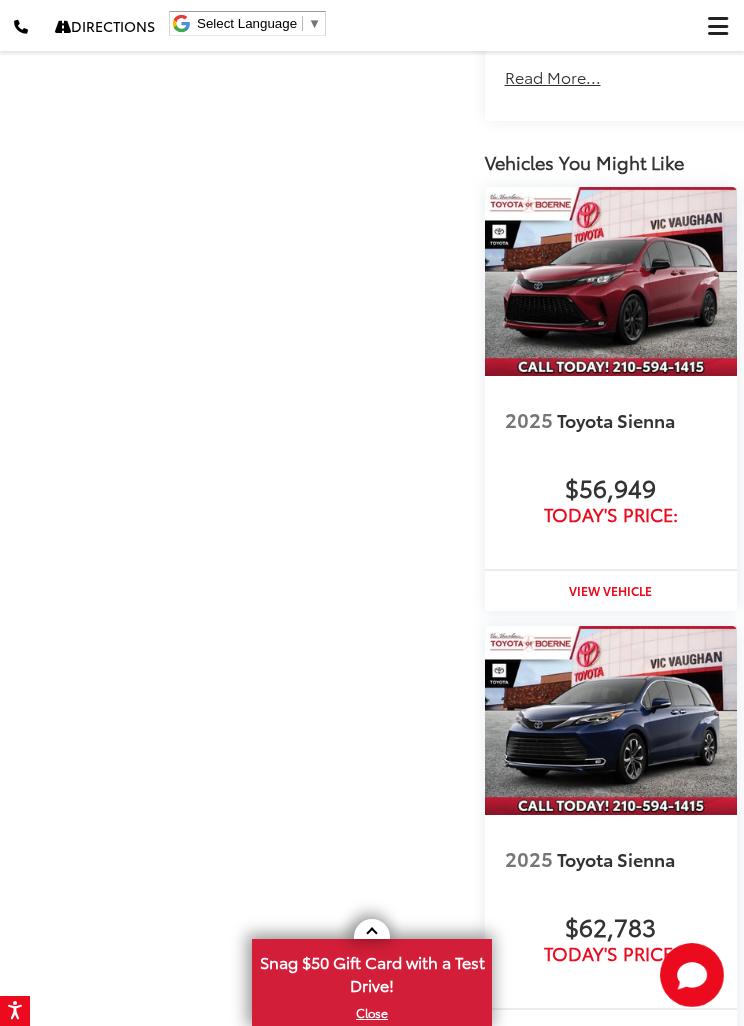 click on "View More Highlights..." at bounding box center (593, -1187) 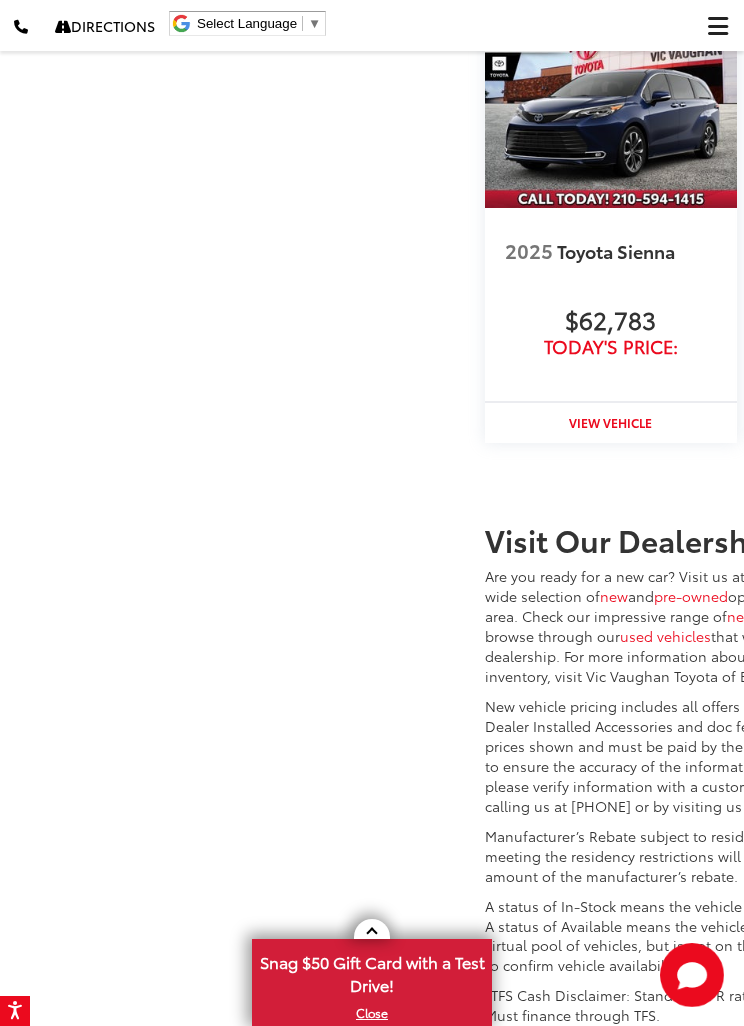 click on "Read More..." at bounding box center [553, -1206] 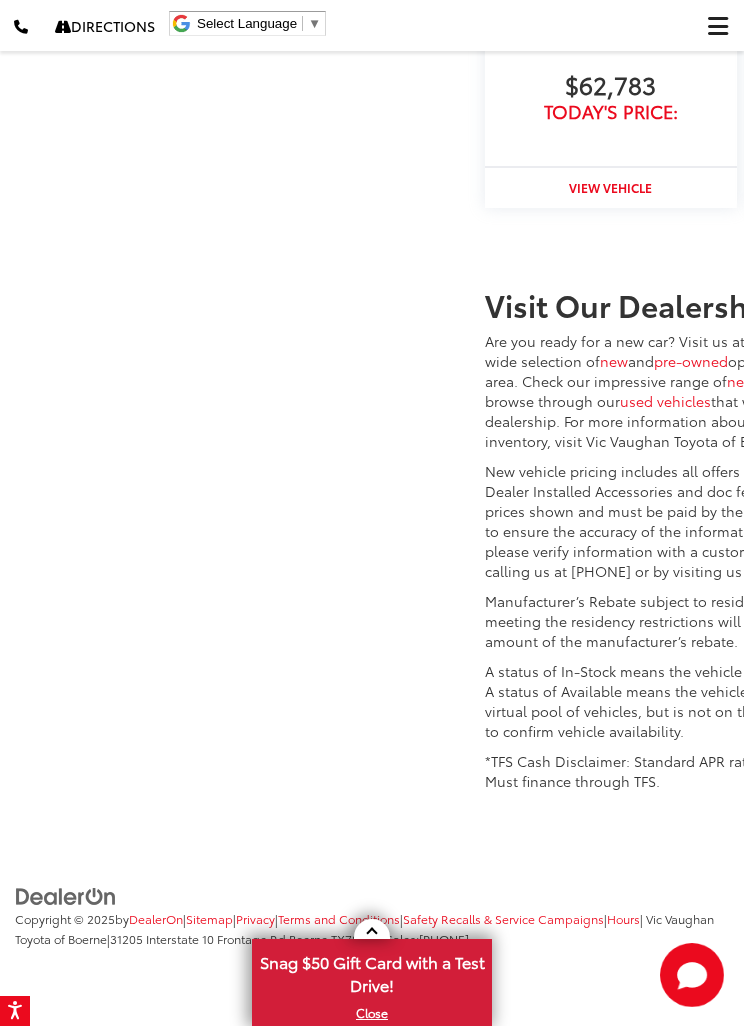 scroll, scrollTop: 5754, scrollLeft: 0, axis: vertical 